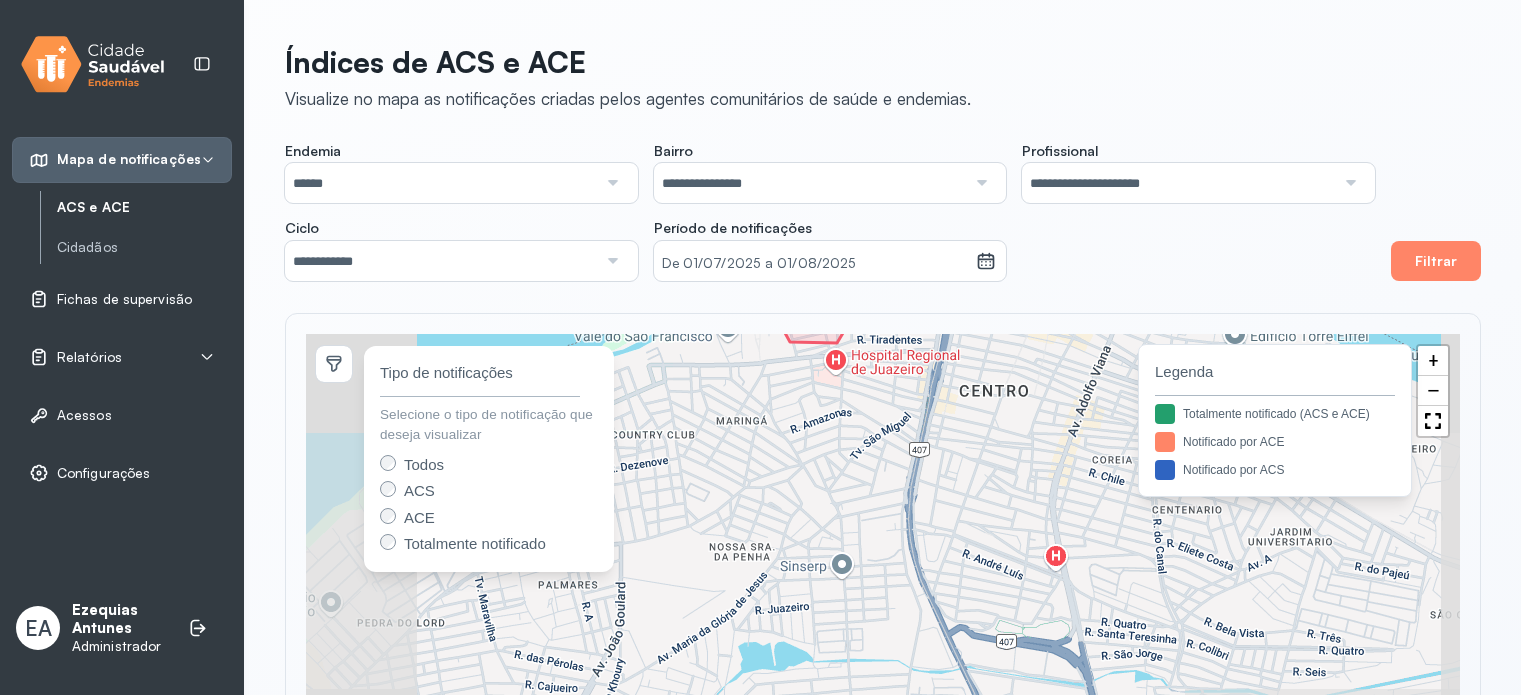 scroll, scrollTop: 0, scrollLeft: 0, axis: both 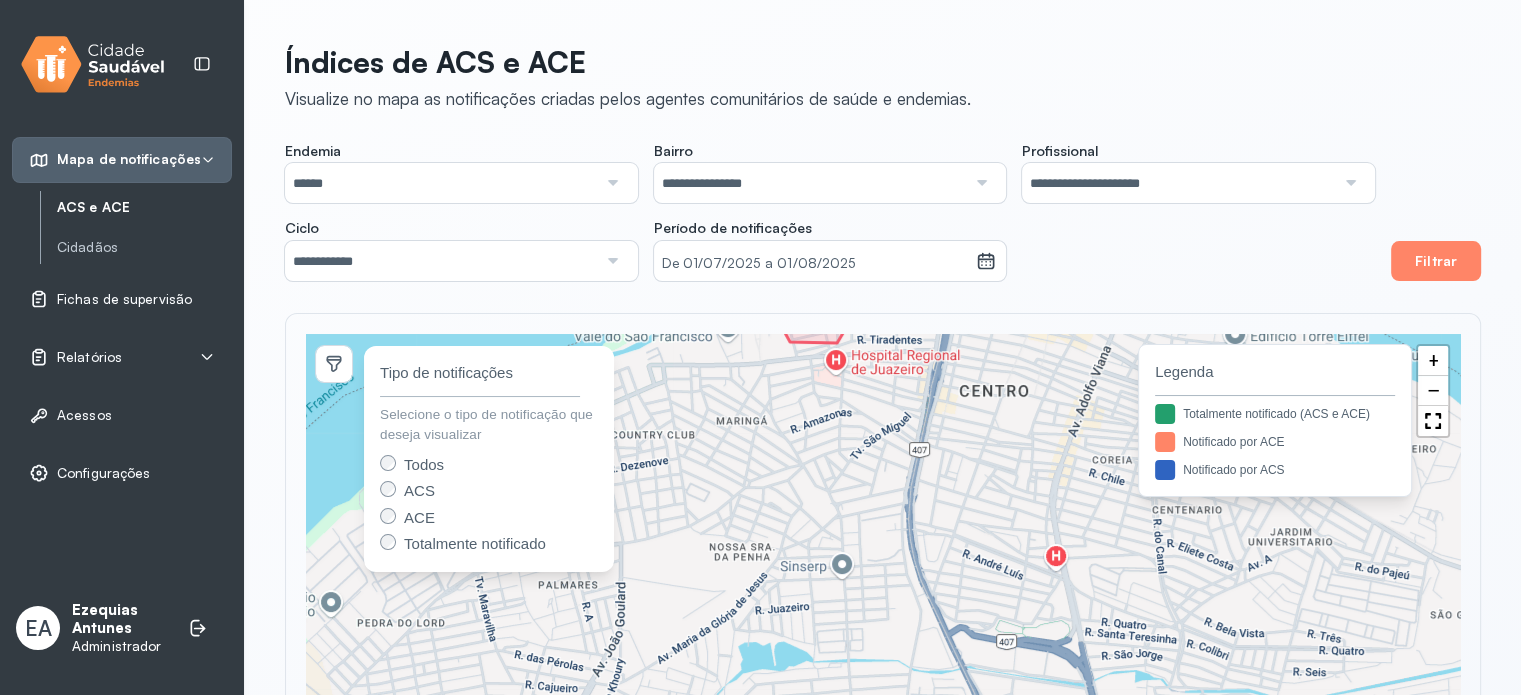 click on "Ezequias Antunes" at bounding box center (120, 620) 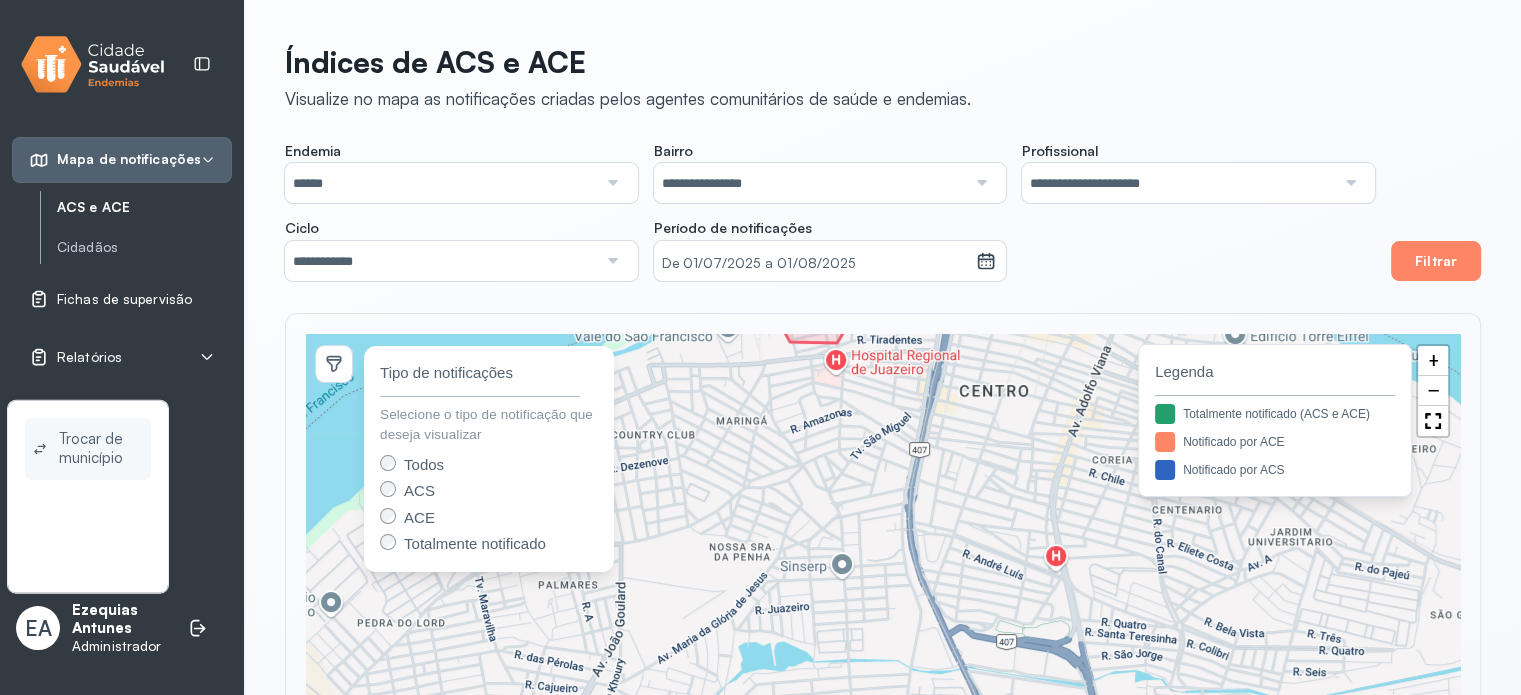 click on "Trocar de município" at bounding box center (101, 449) 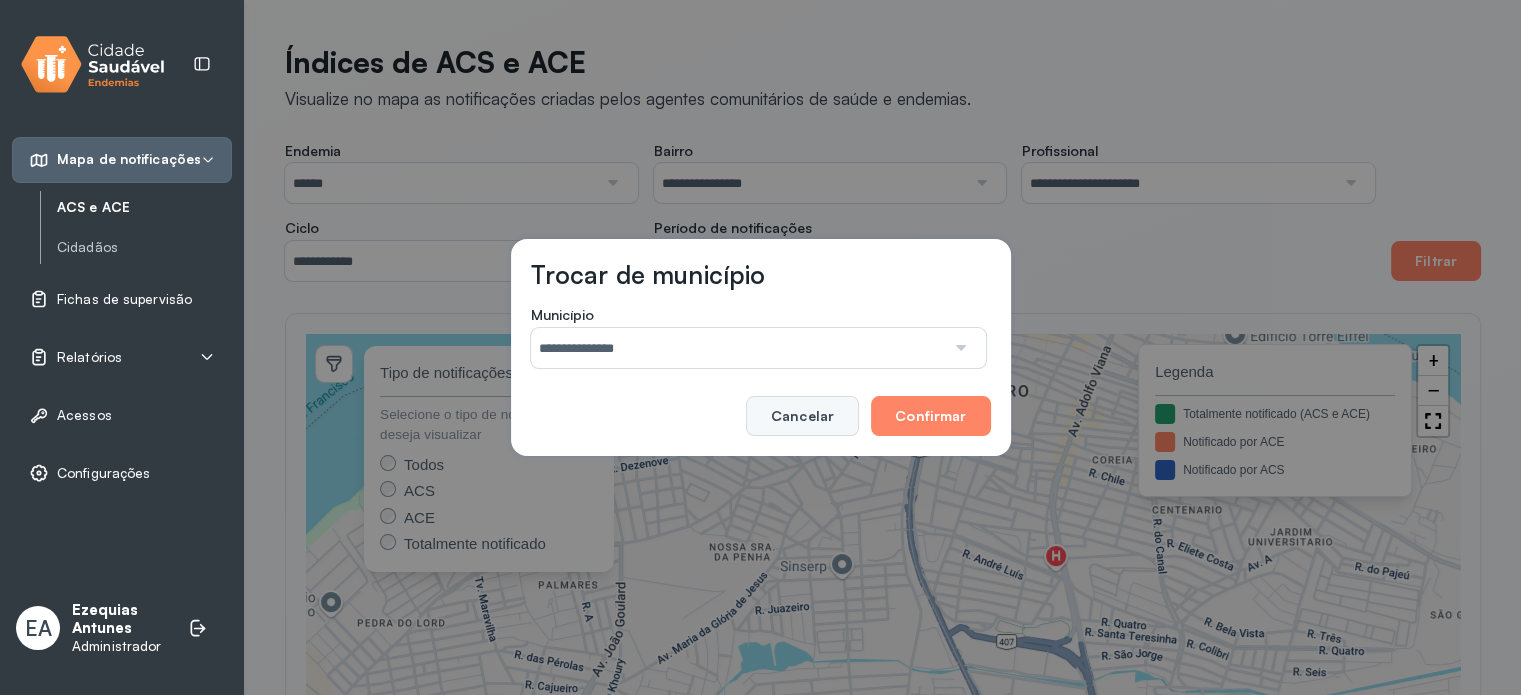 click on "Cancelar" at bounding box center [802, 416] 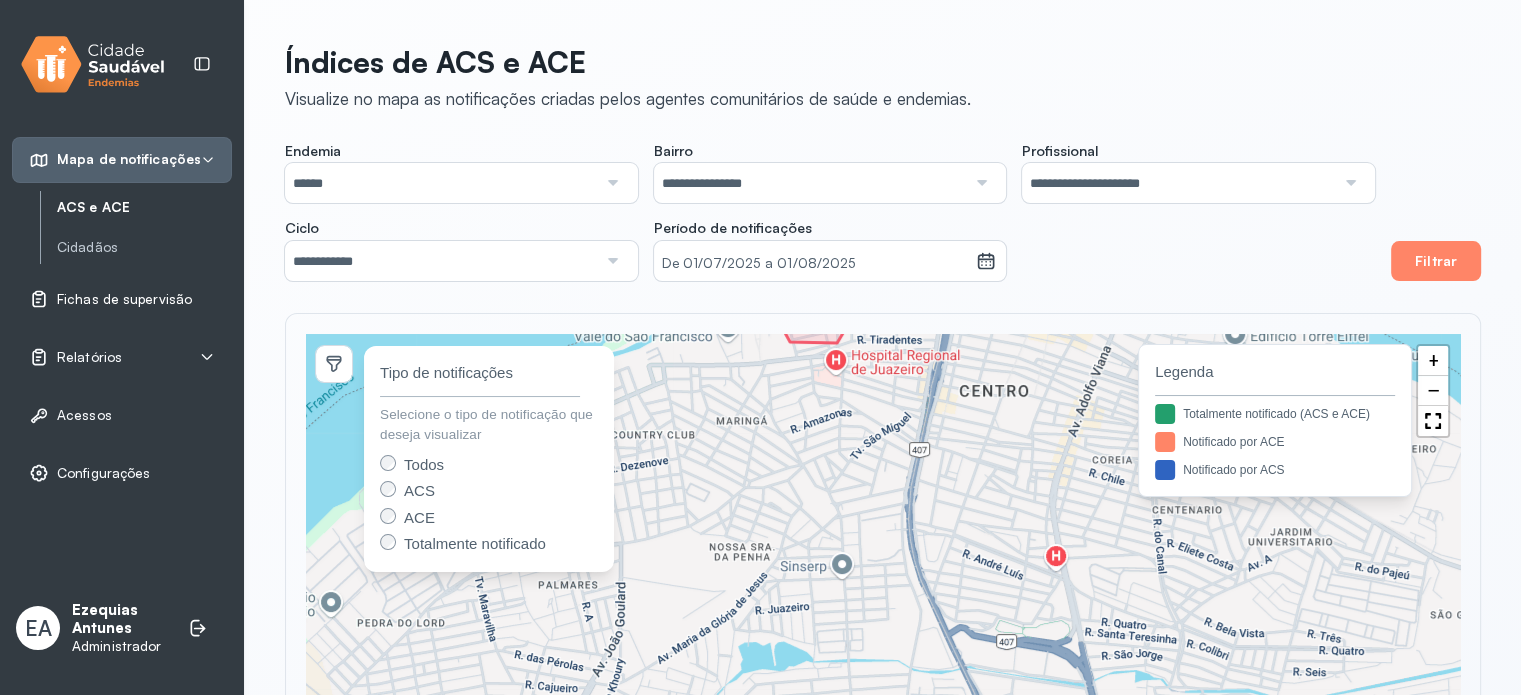 click on "Fichas de supervisão" at bounding box center (124, 299) 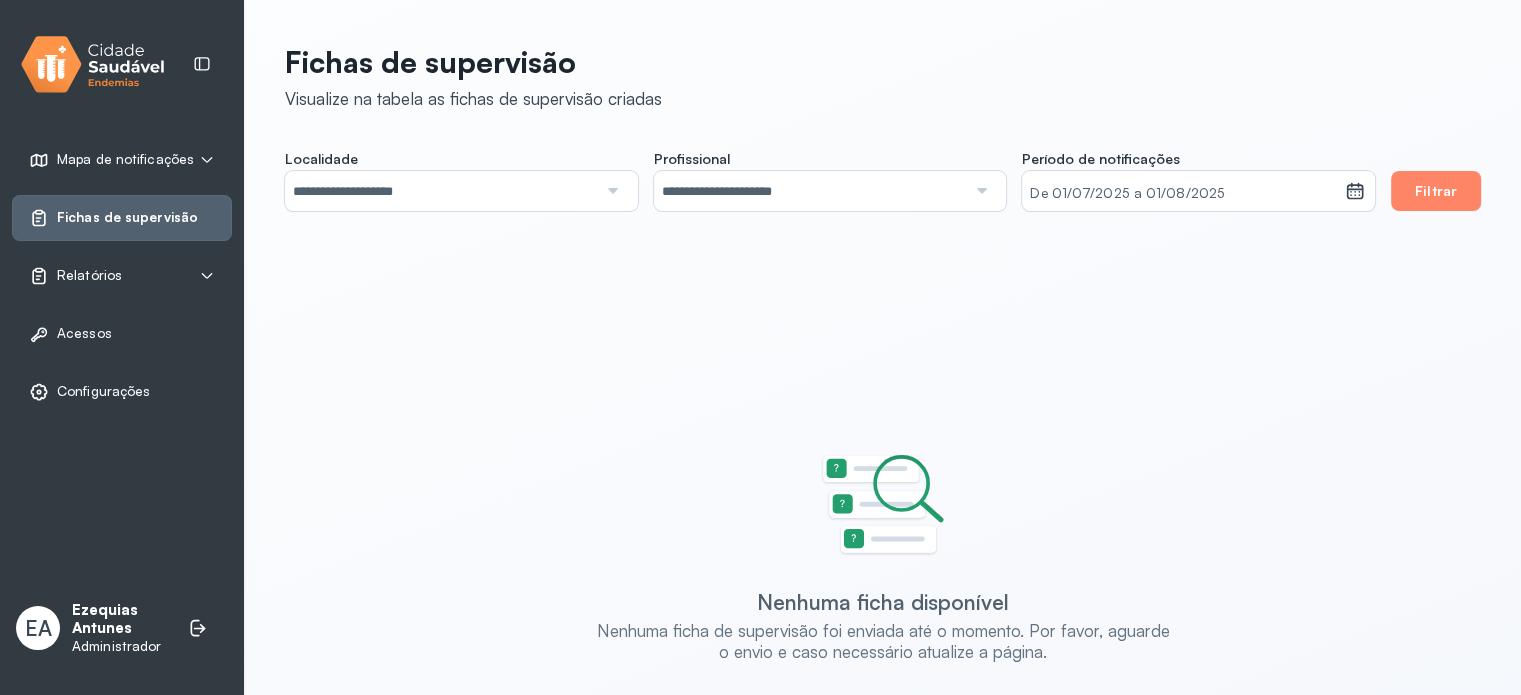 click on "Relatórios" at bounding box center [122, 276] 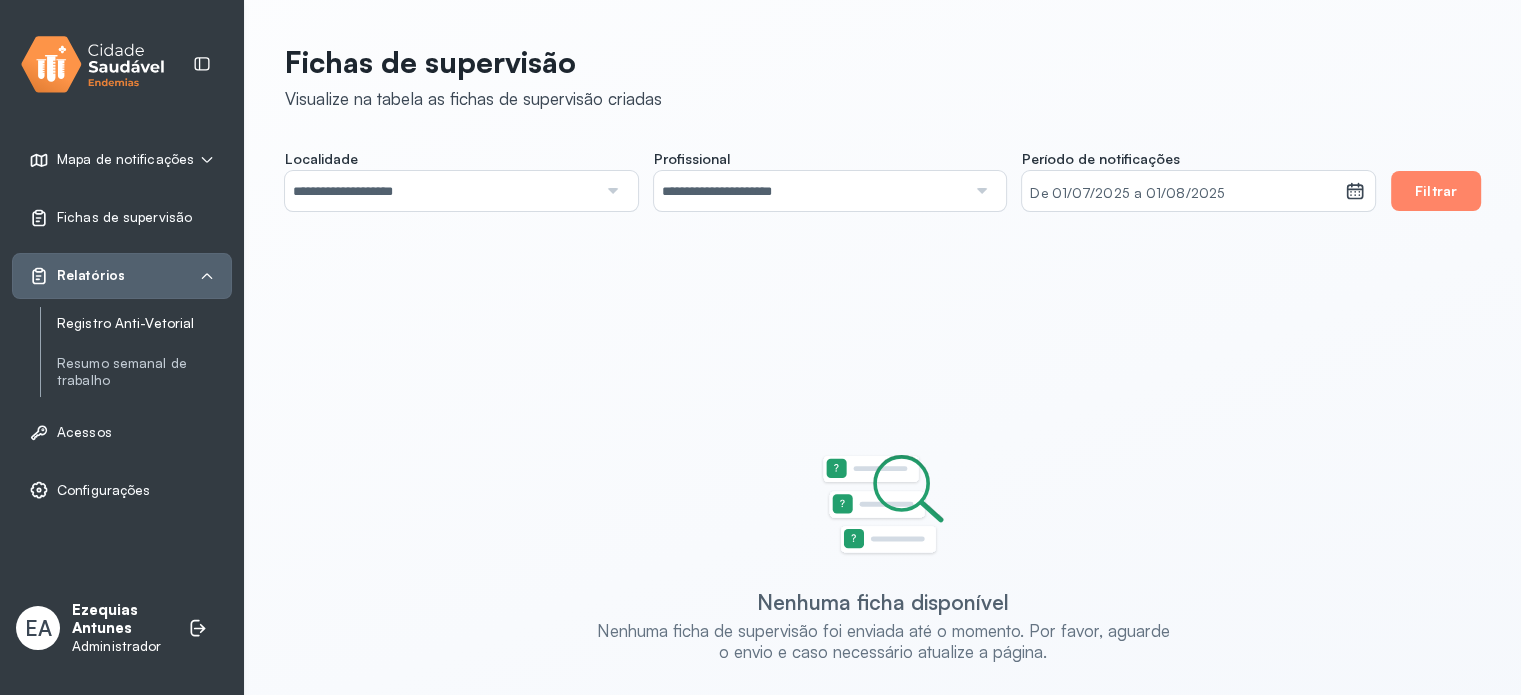 click on "Registro Anti-Vetorial" at bounding box center (144, 323) 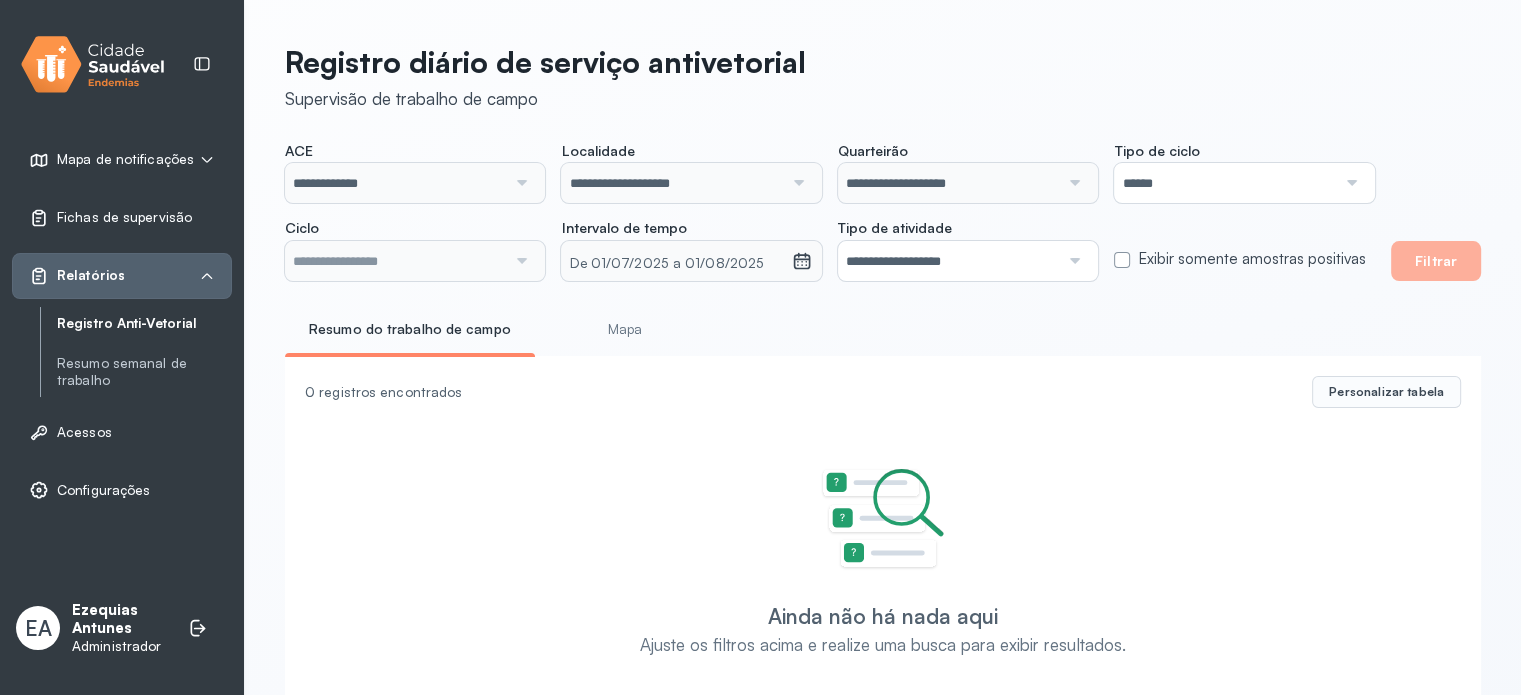 type on "**********" 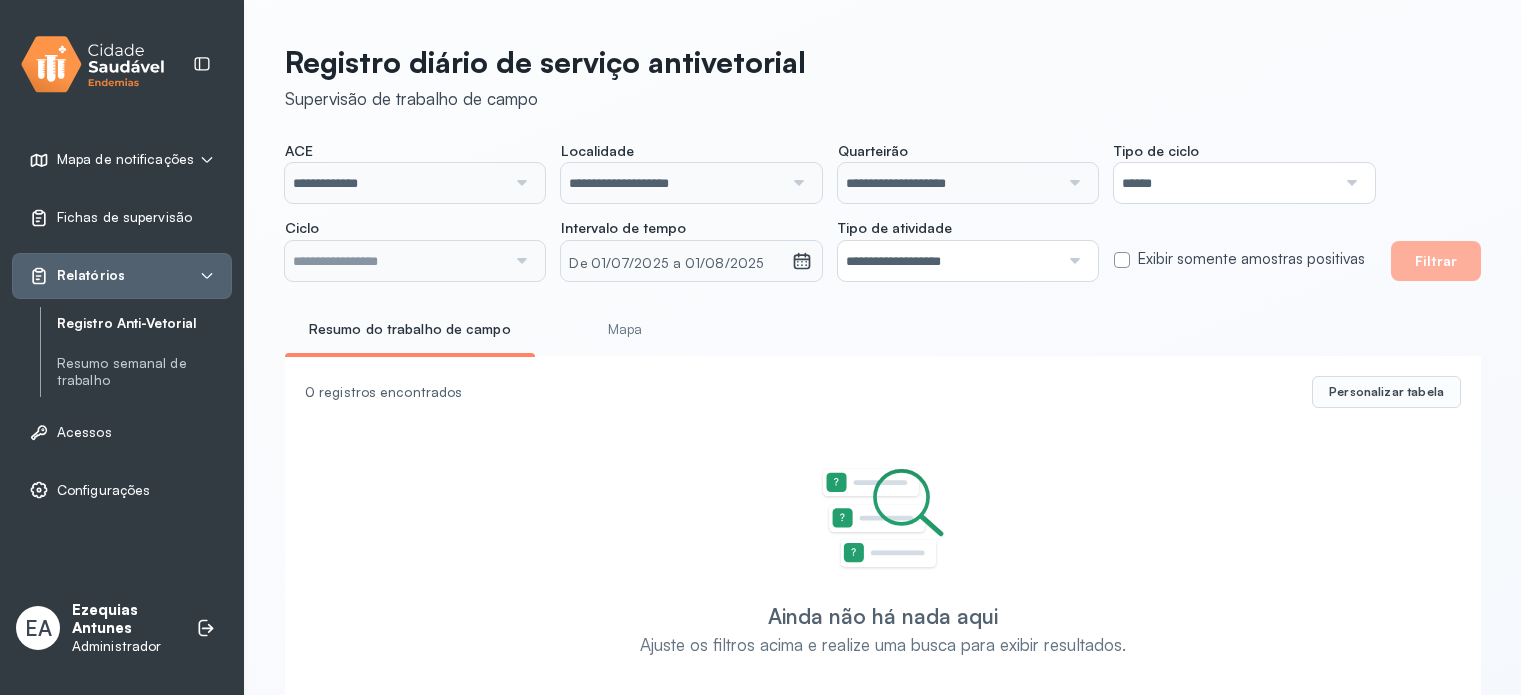 scroll, scrollTop: 0, scrollLeft: 0, axis: both 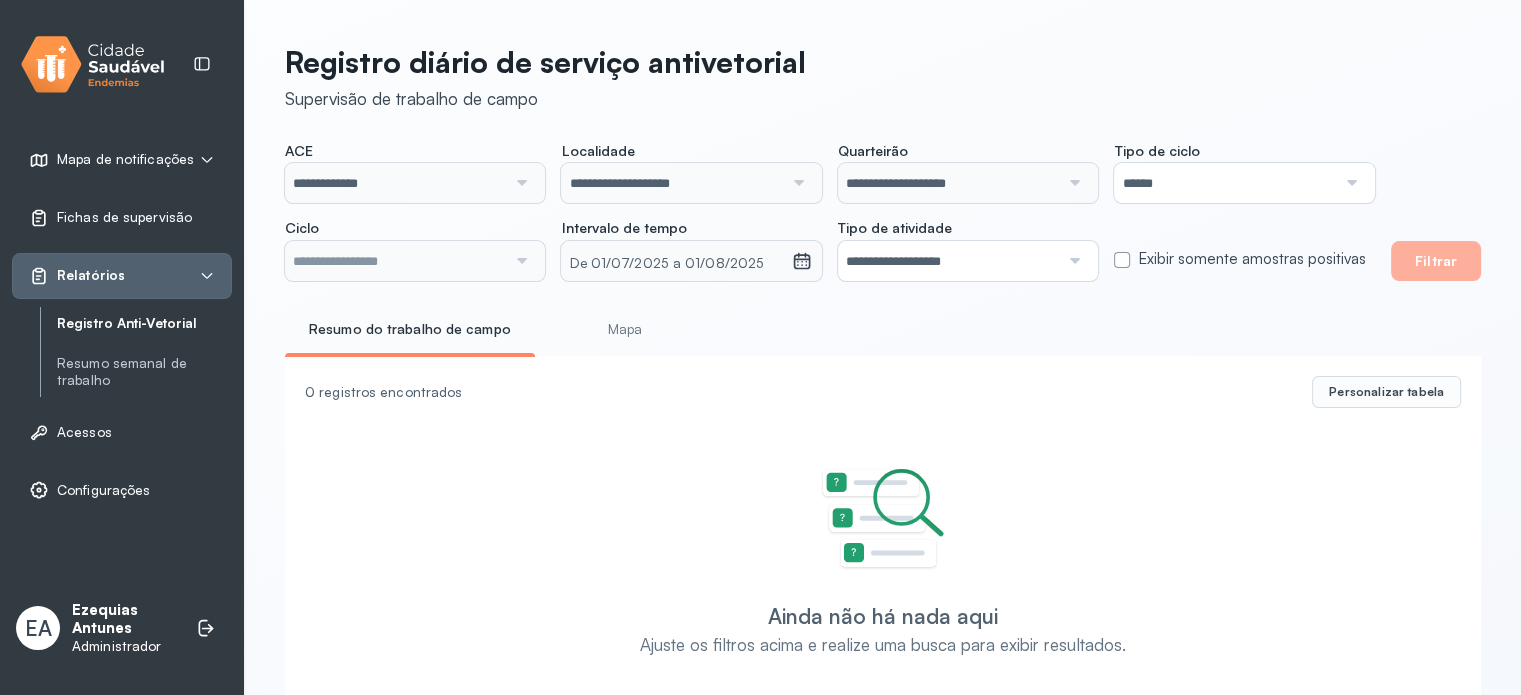 type on "**********" 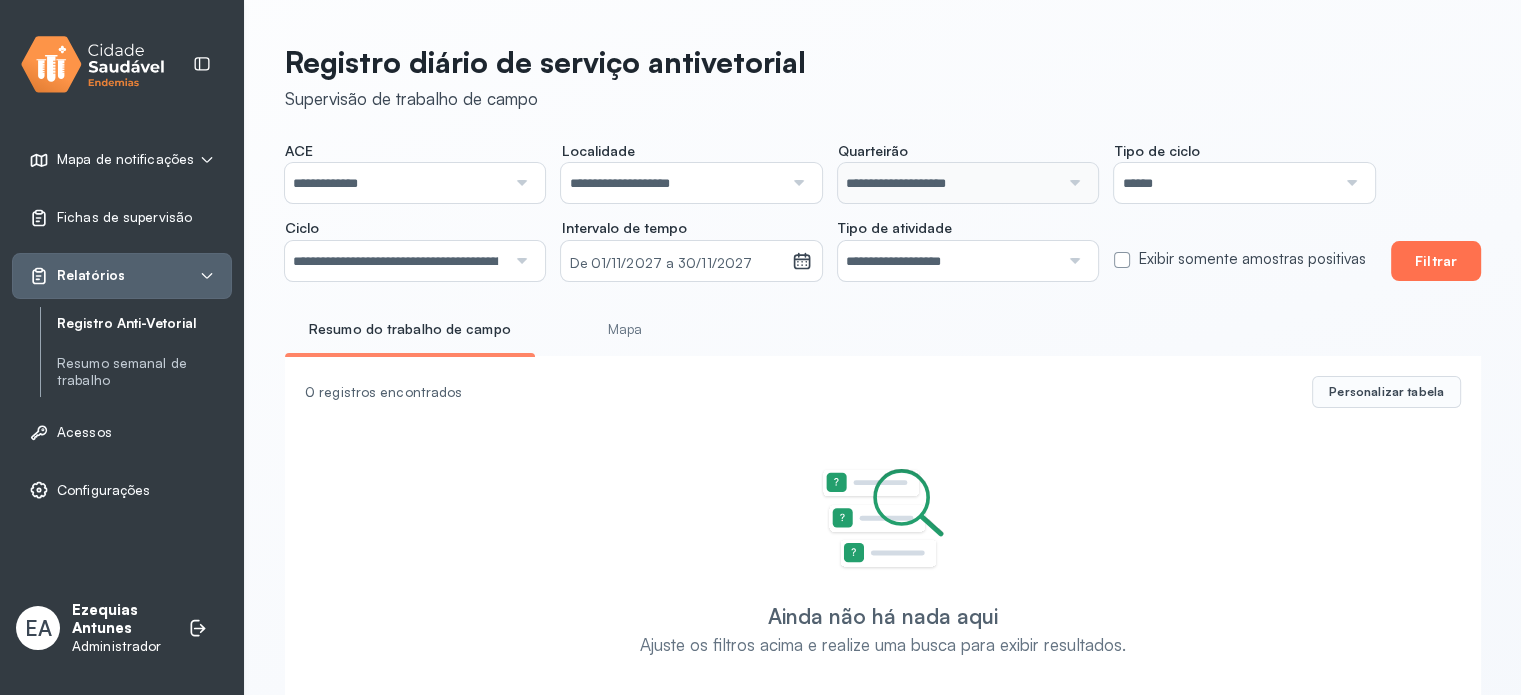 click on "Filtrar" at bounding box center [1436, 261] 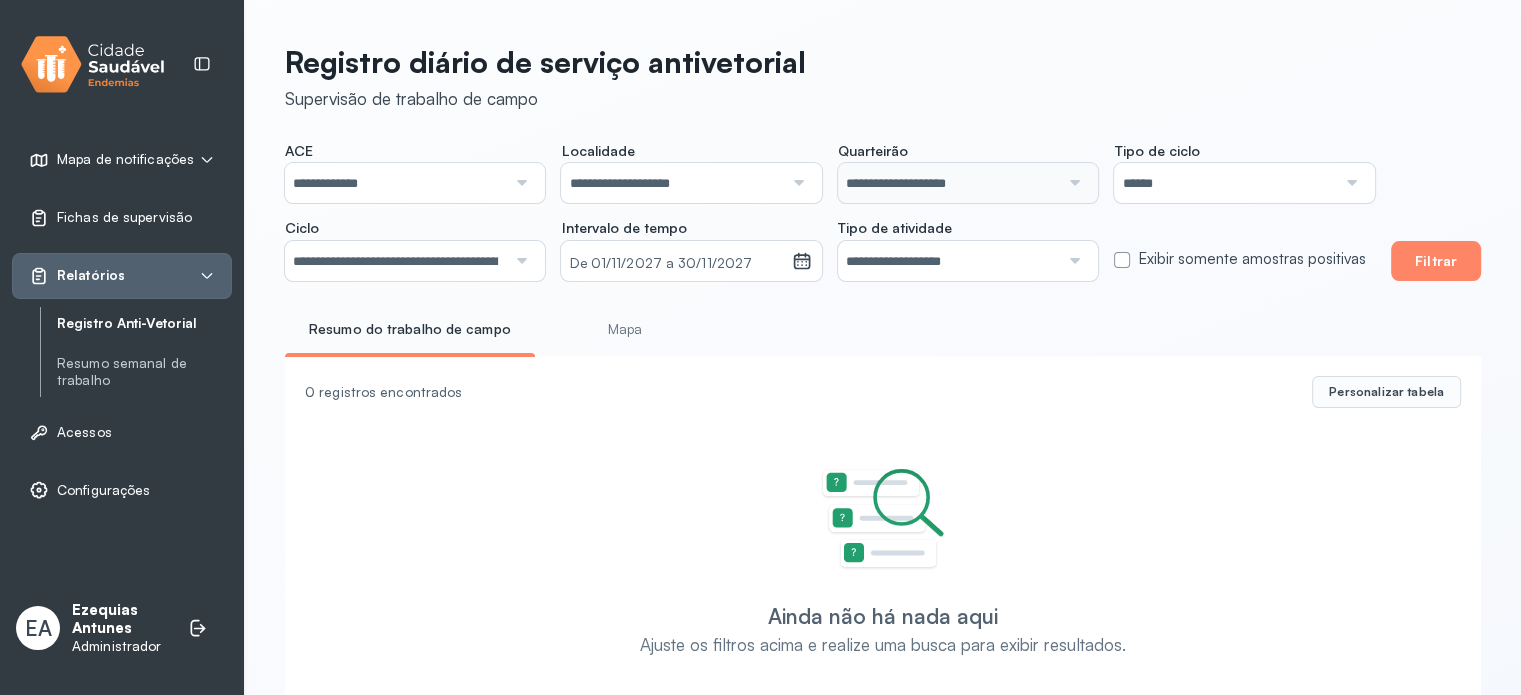 click on "**********" at bounding box center (395, 261) 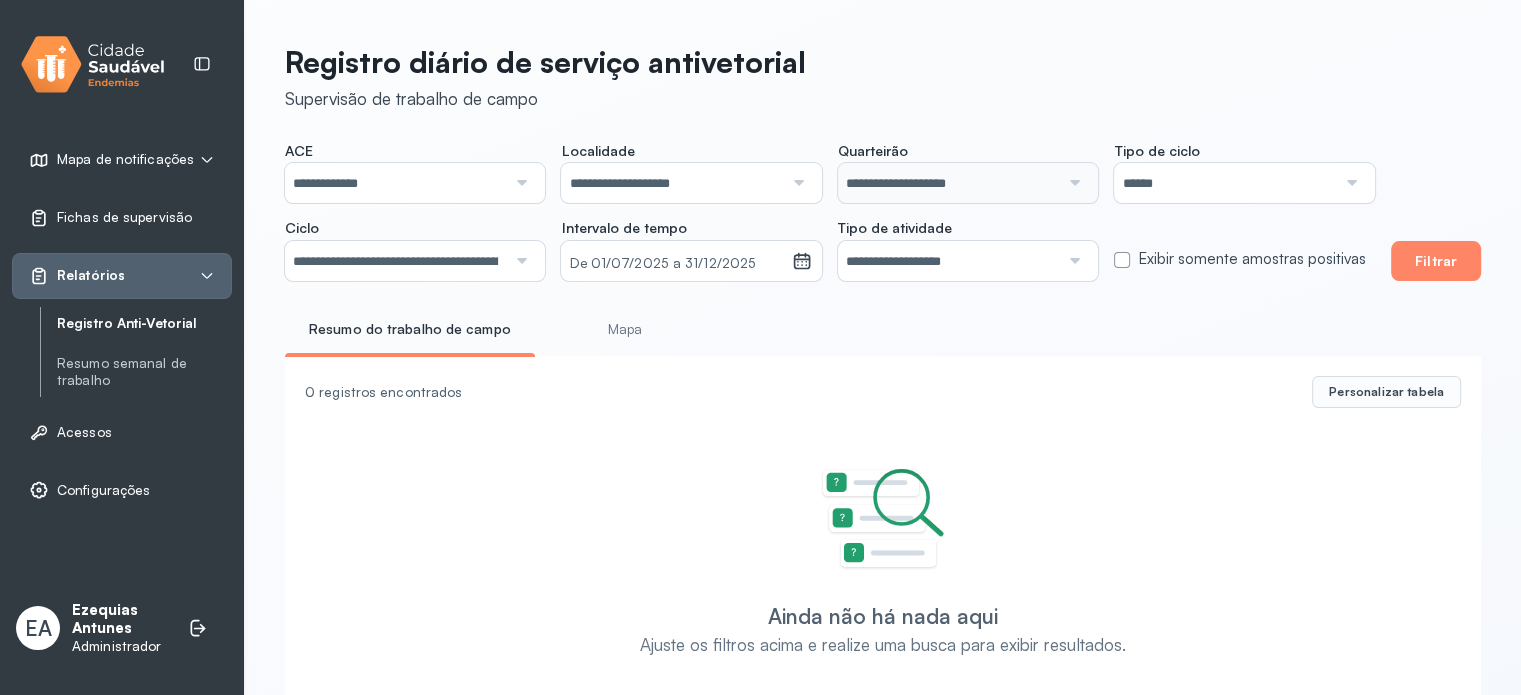 click on "**********" 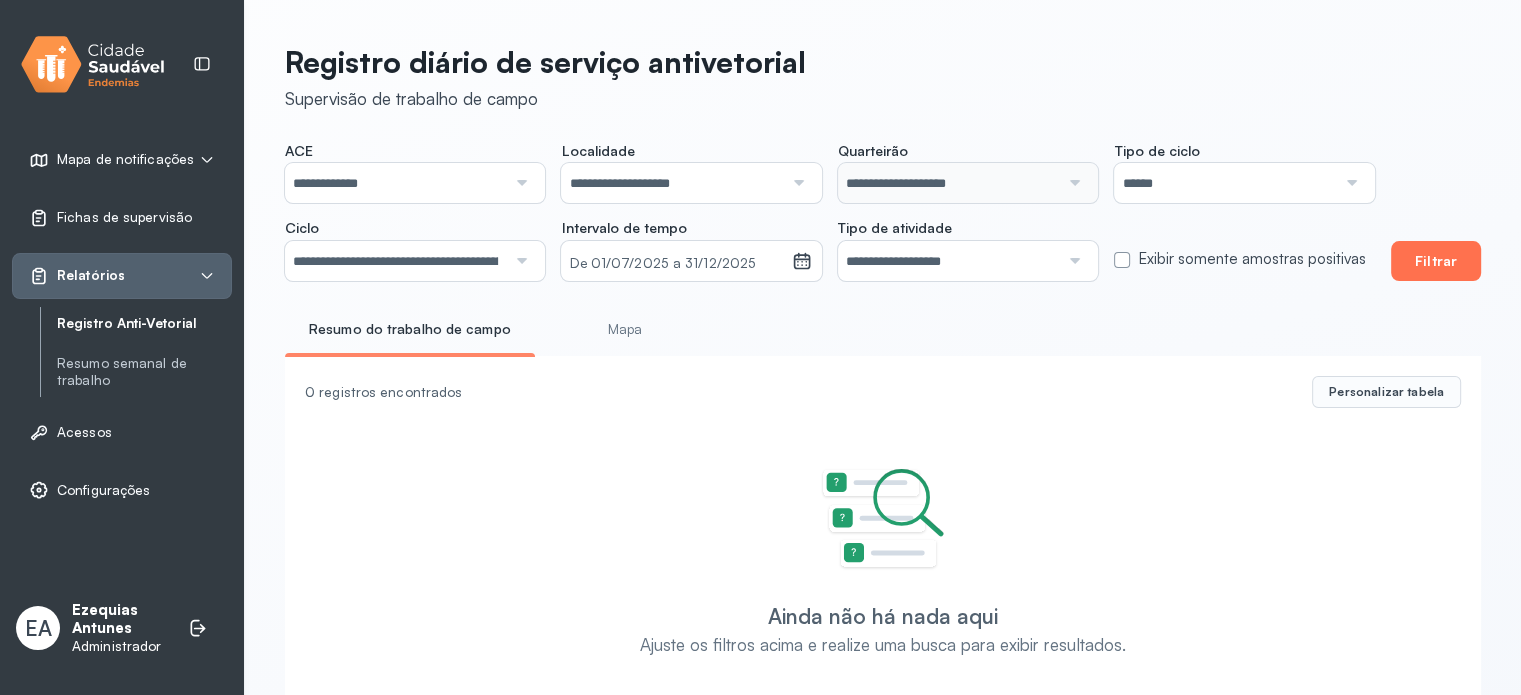 click on "Filtrar" at bounding box center (1436, 261) 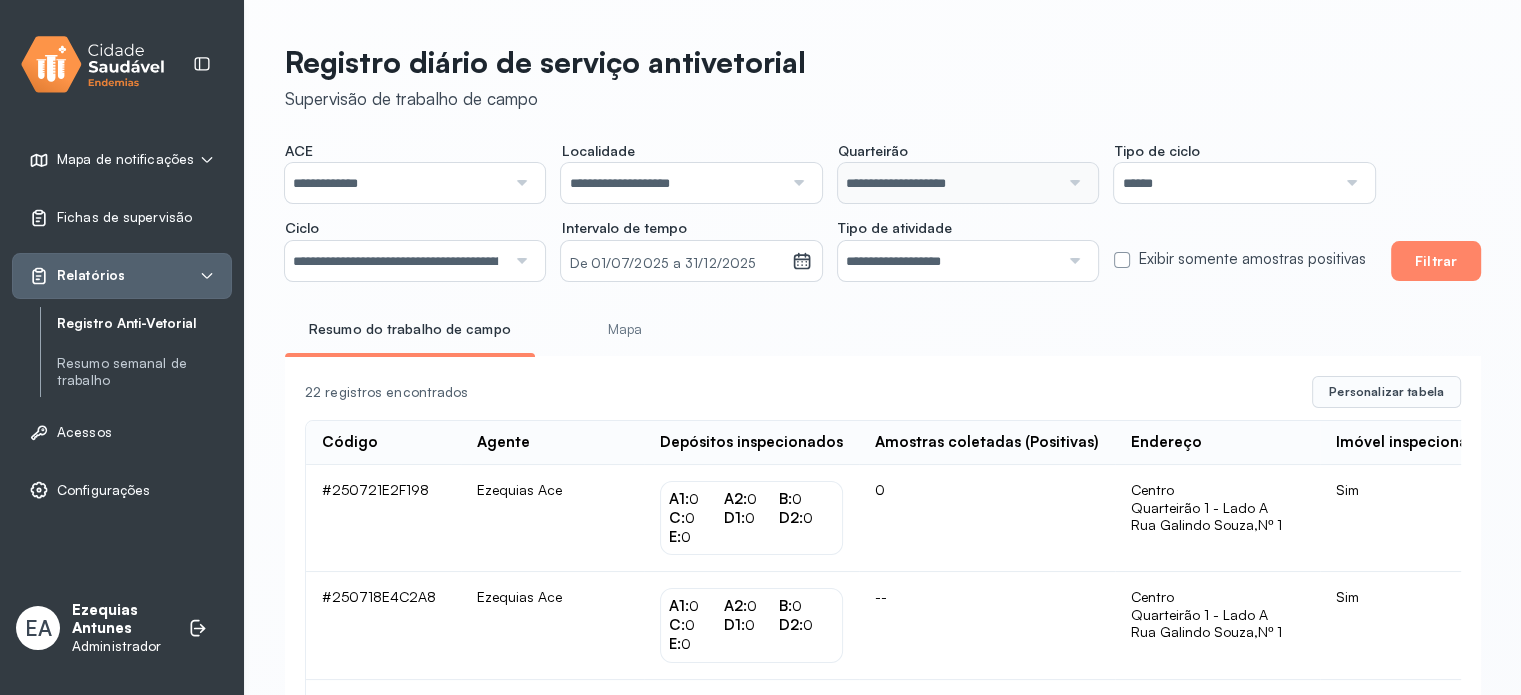 click on "Mapa" at bounding box center (625, 329) 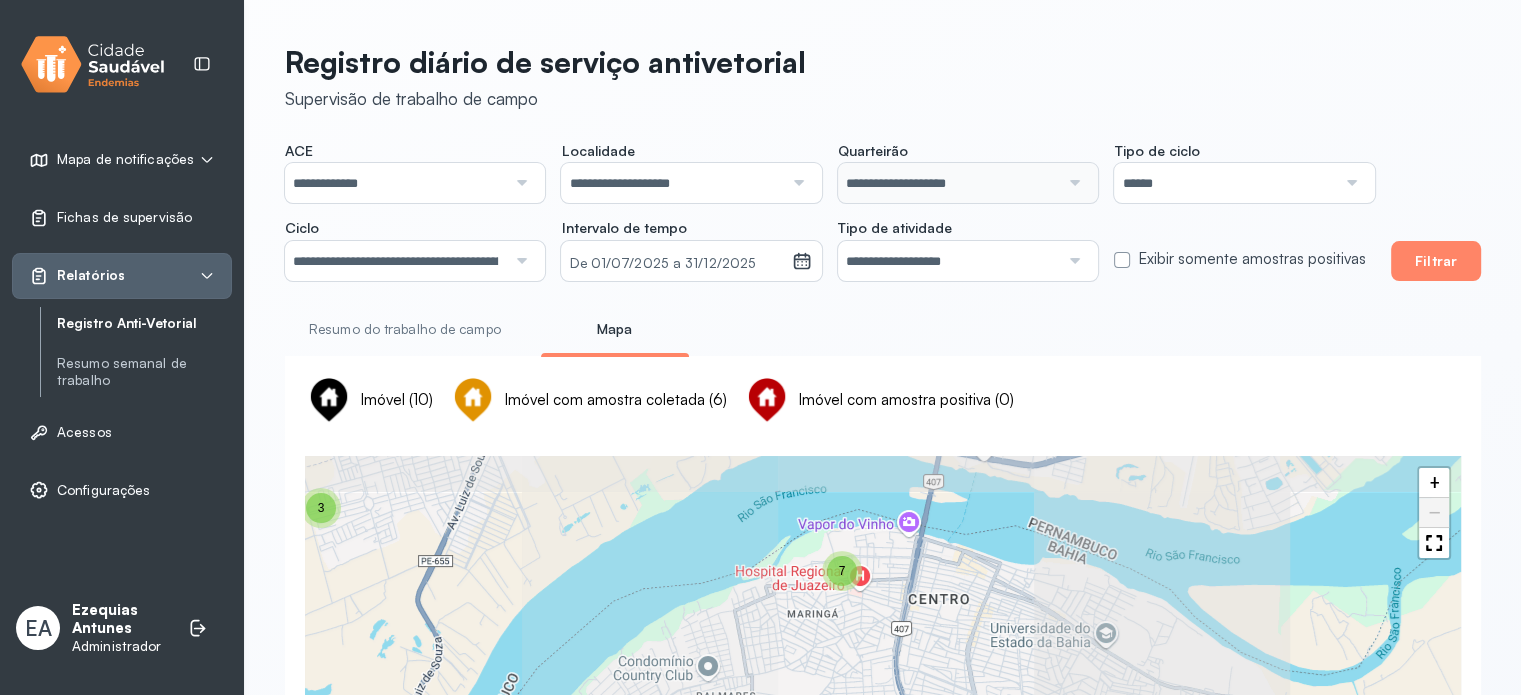 scroll, scrollTop: 200, scrollLeft: 0, axis: vertical 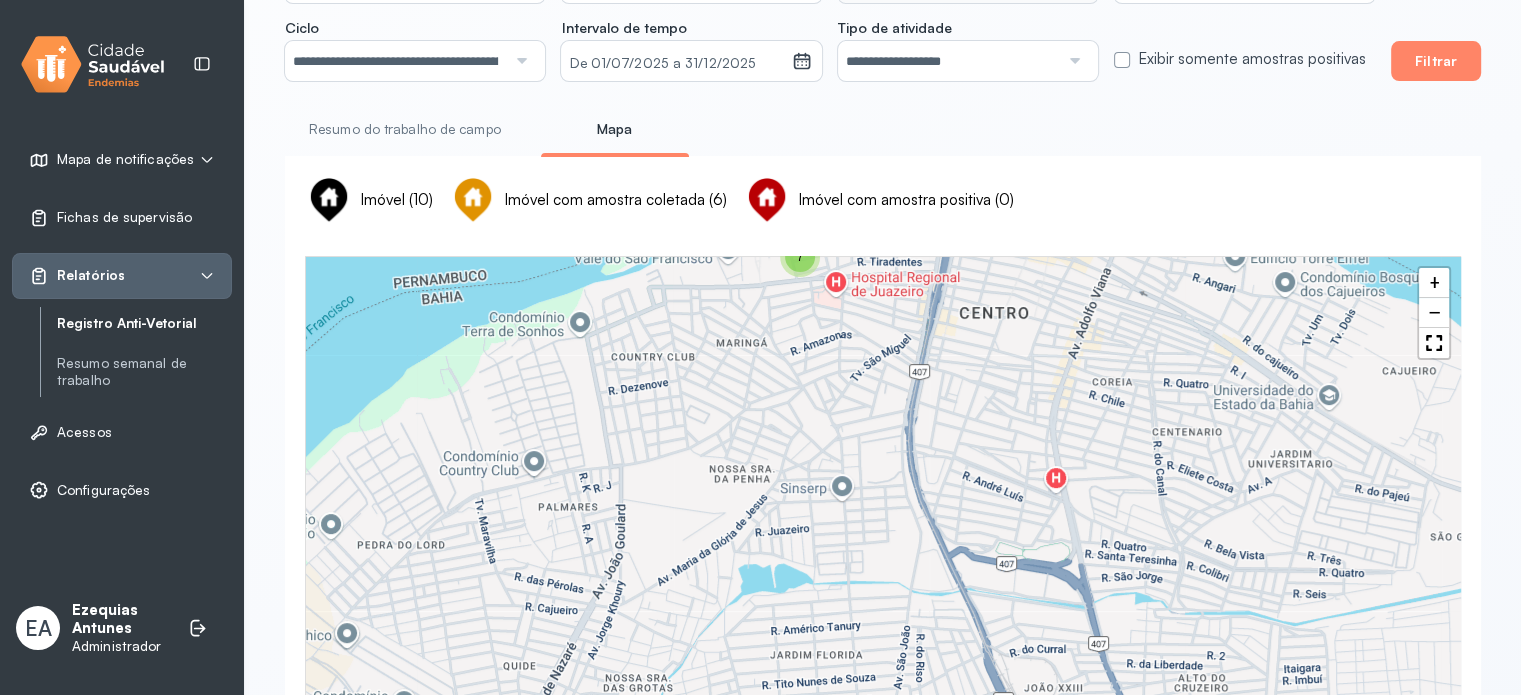 drag, startPoint x: 809, startPoint y: 375, endPoint x: 824, endPoint y: 484, distance: 110.02727 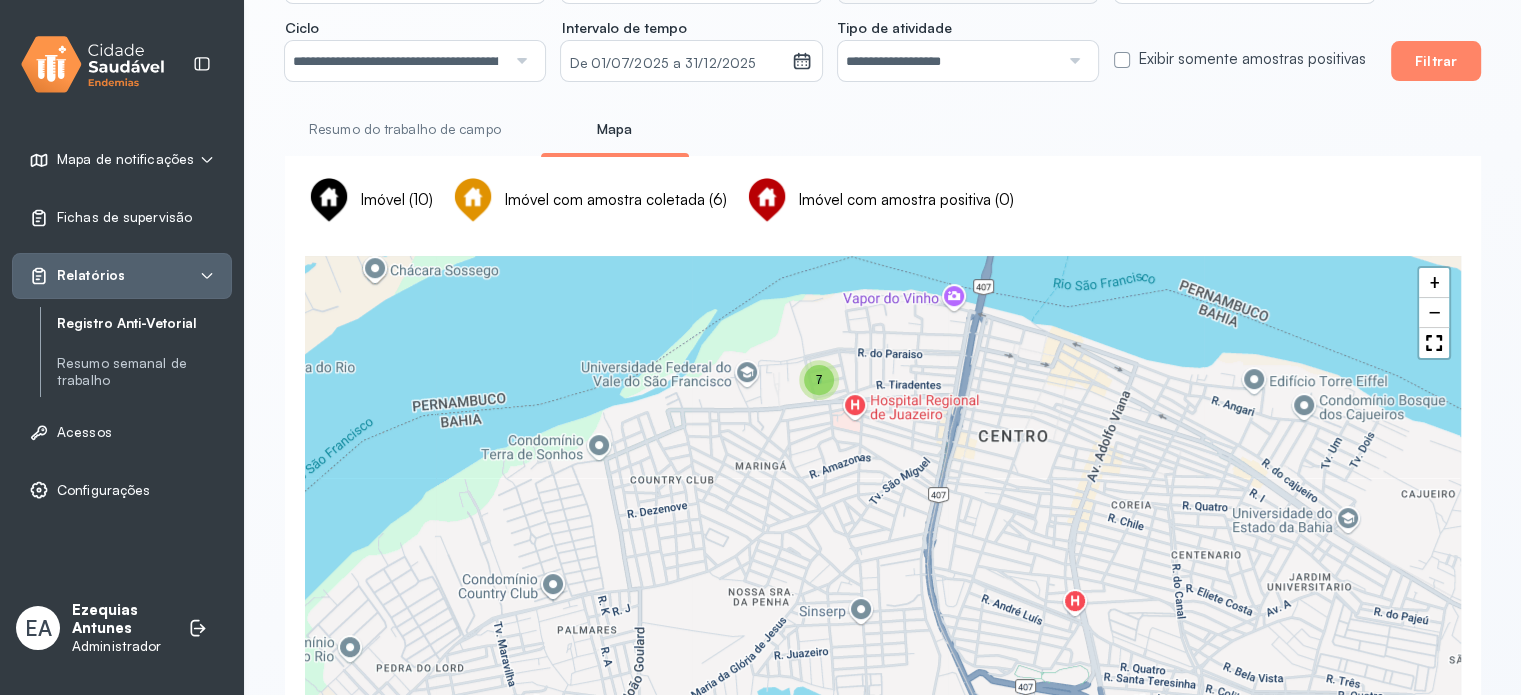 click on "7" at bounding box center (819, 380) 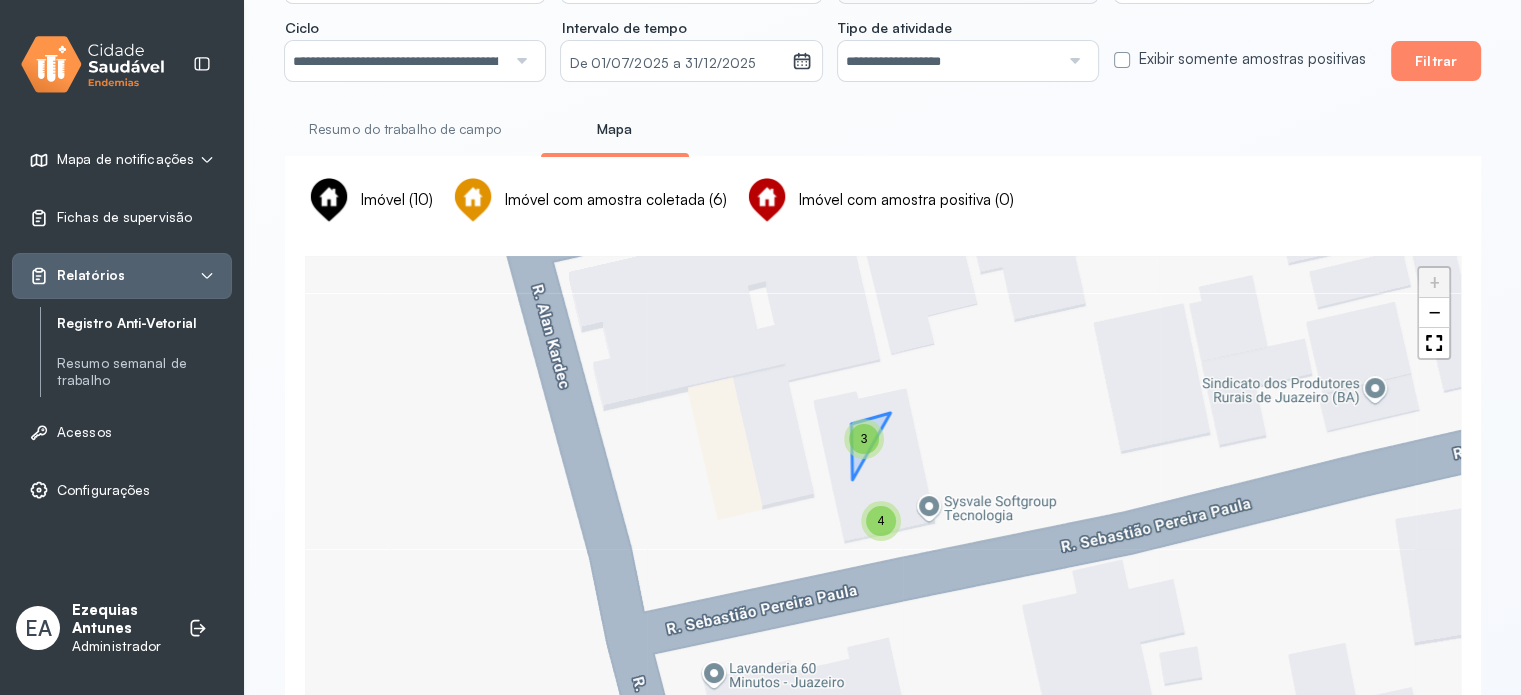 click on "3" at bounding box center [864, 439] 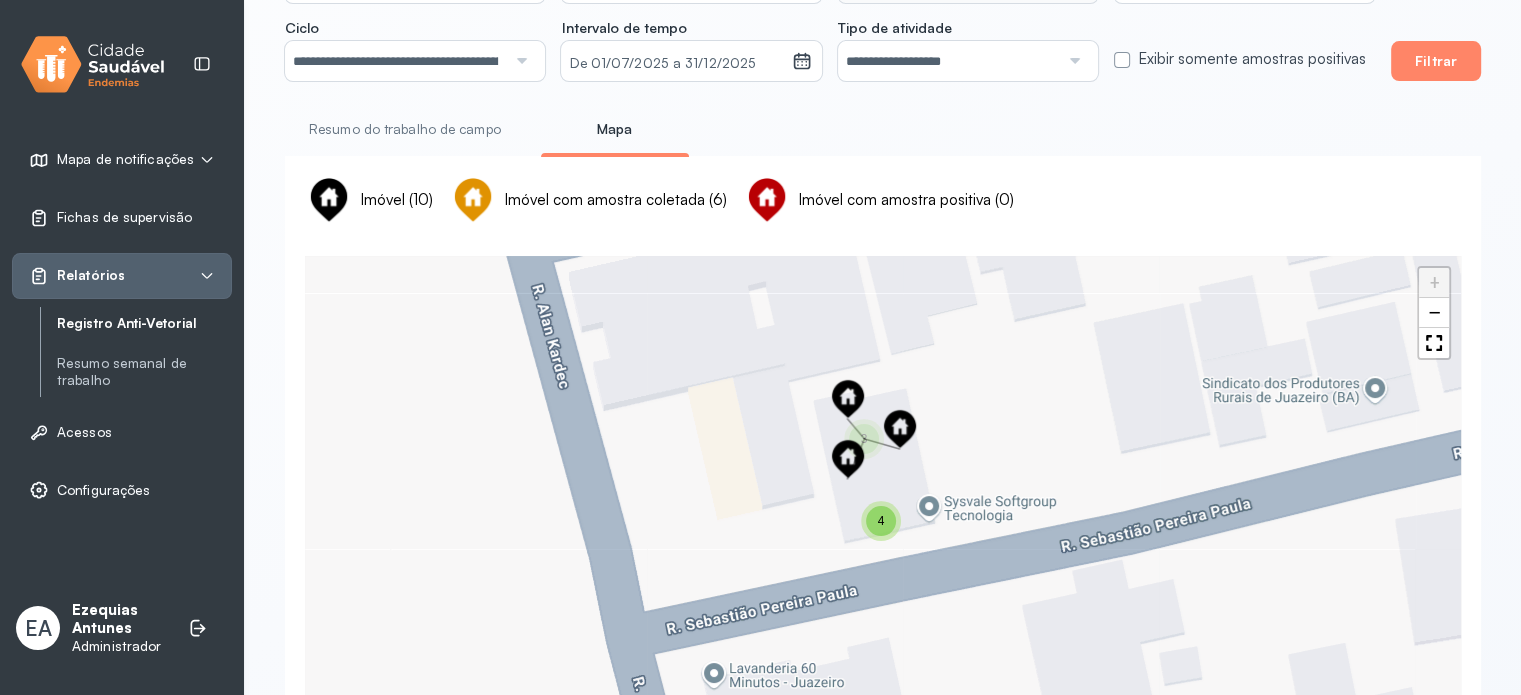 click at bounding box center (848, 459) 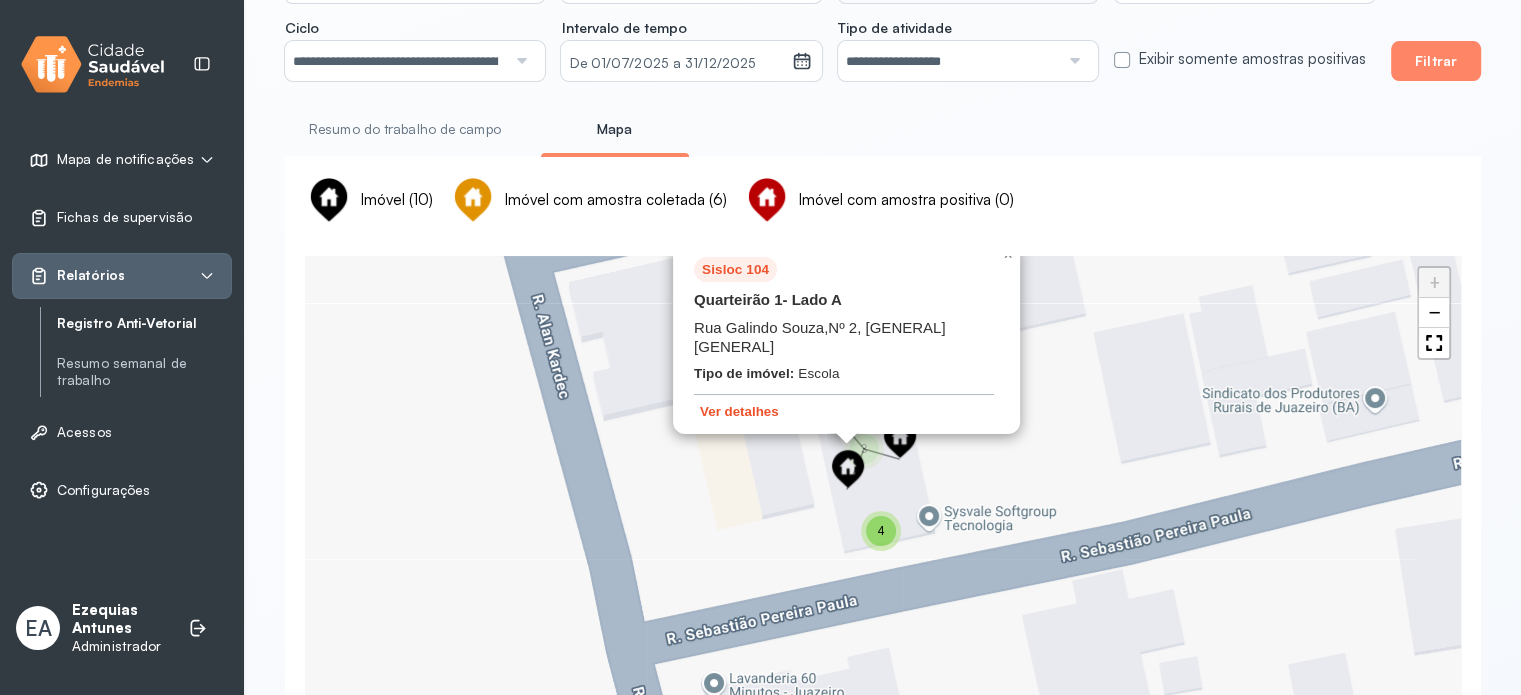 click on "Ver detalhes" at bounding box center (739, 411) 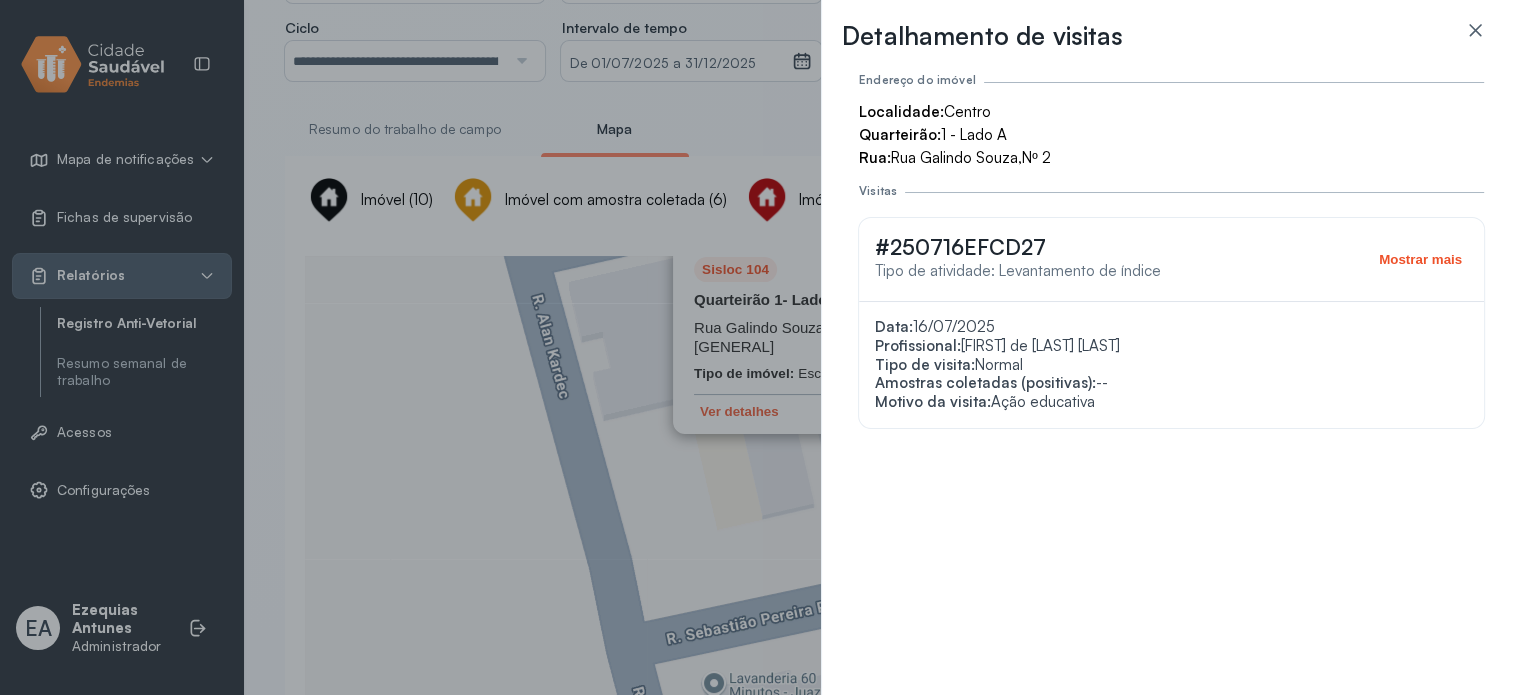 click on "Mostrar mais" 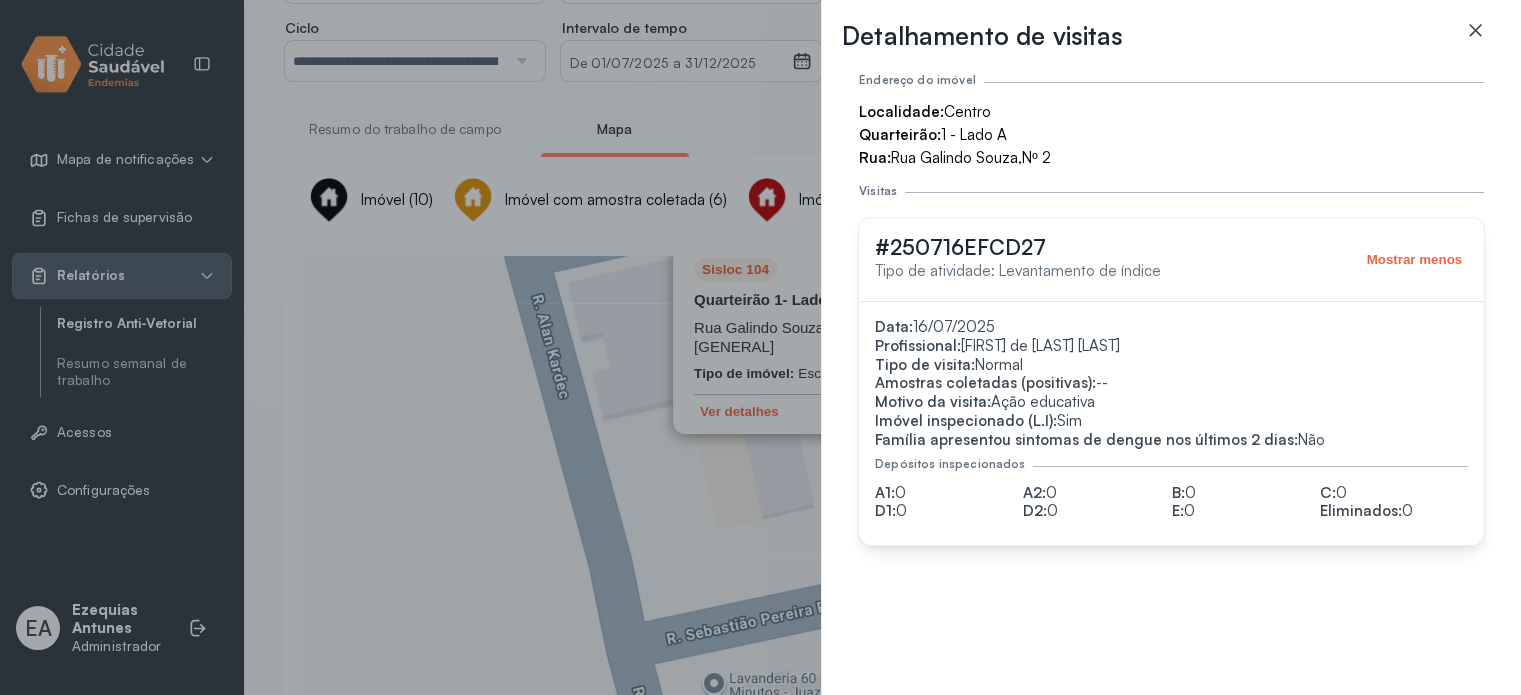 click 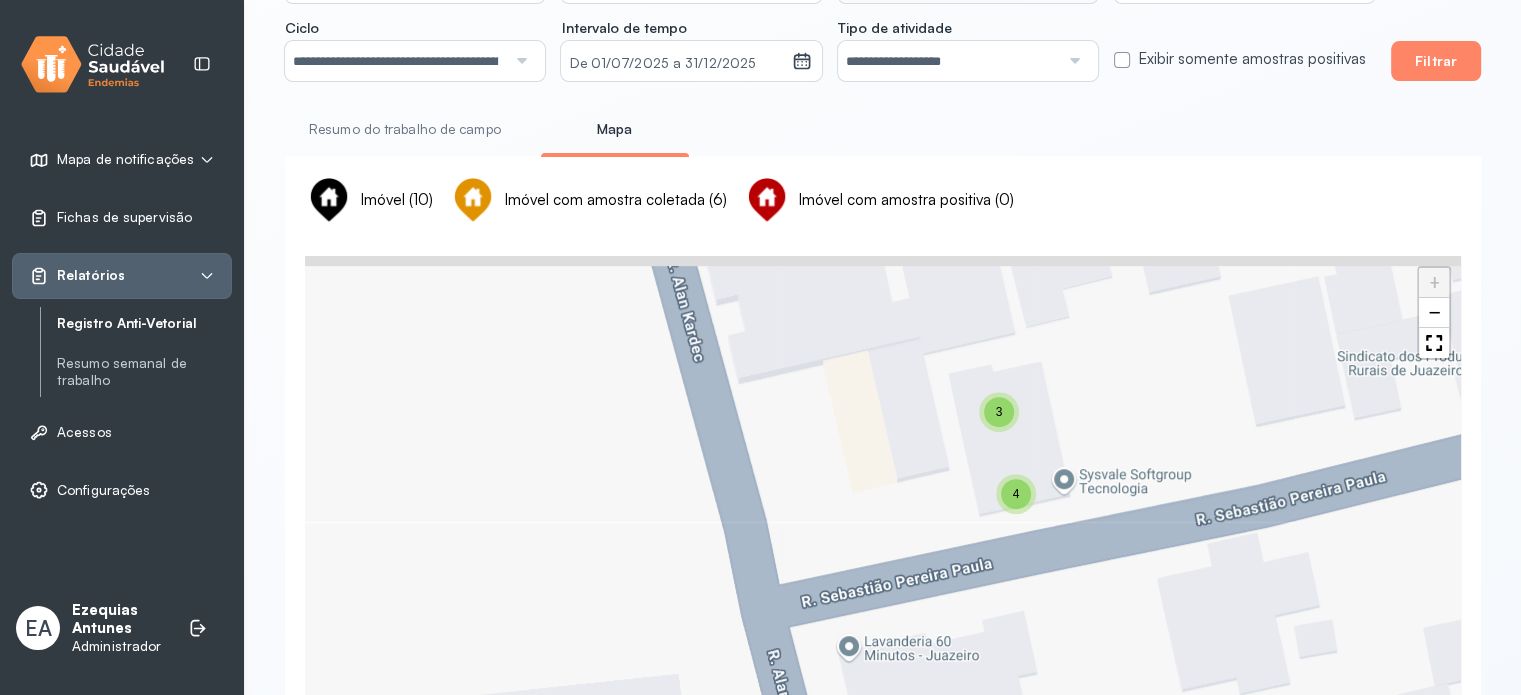drag, startPoint x: 1076, startPoint y: 446, endPoint x: 1141, endPoint y: 624, distance: 189.4967 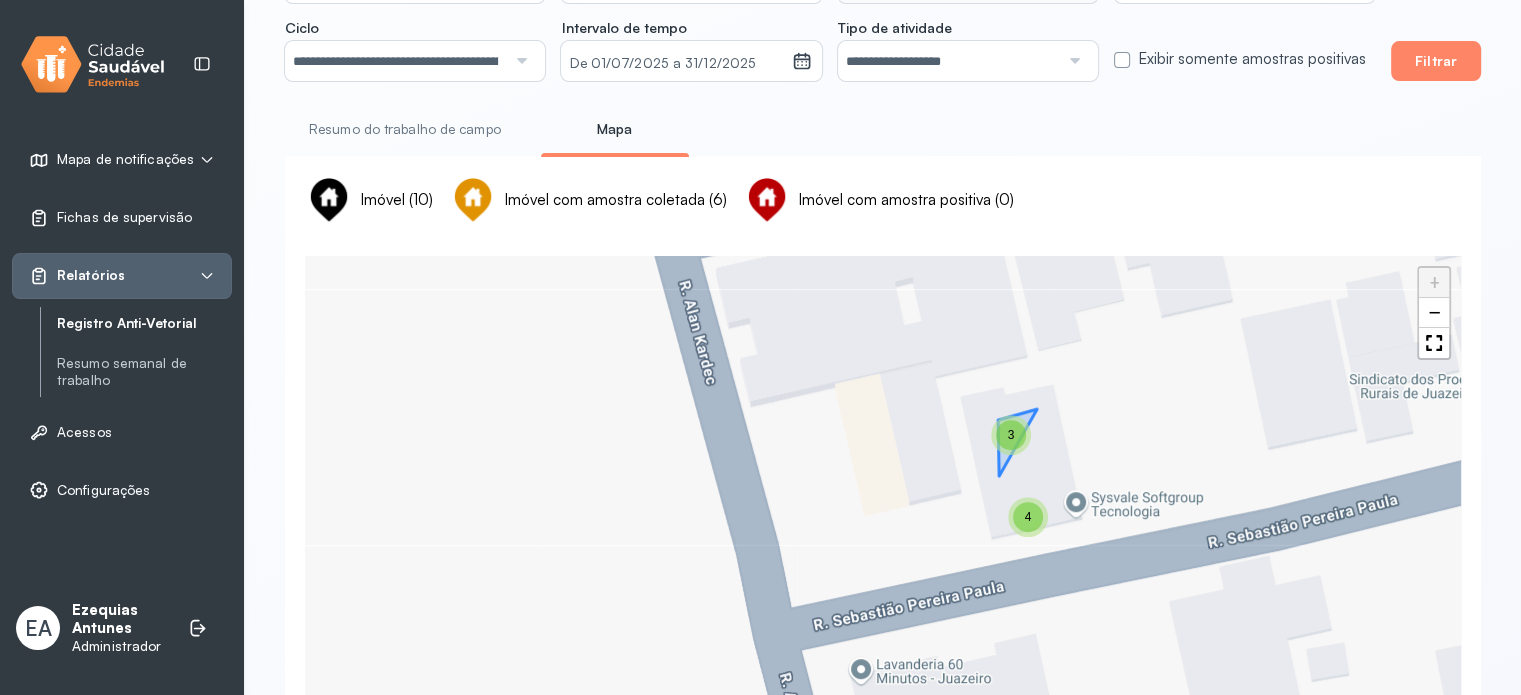 click on "3" at bounding box center [1011, 435] 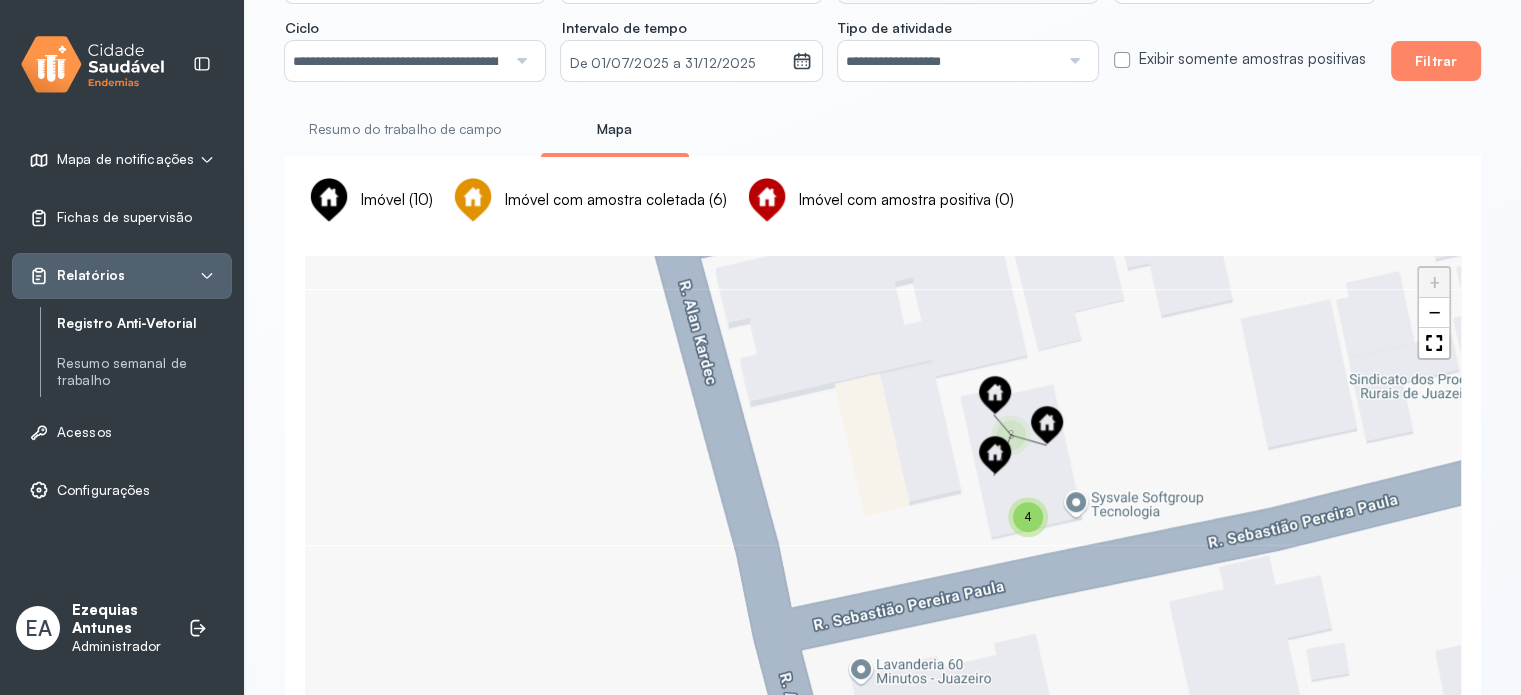 click at bounding box center [995, 455] 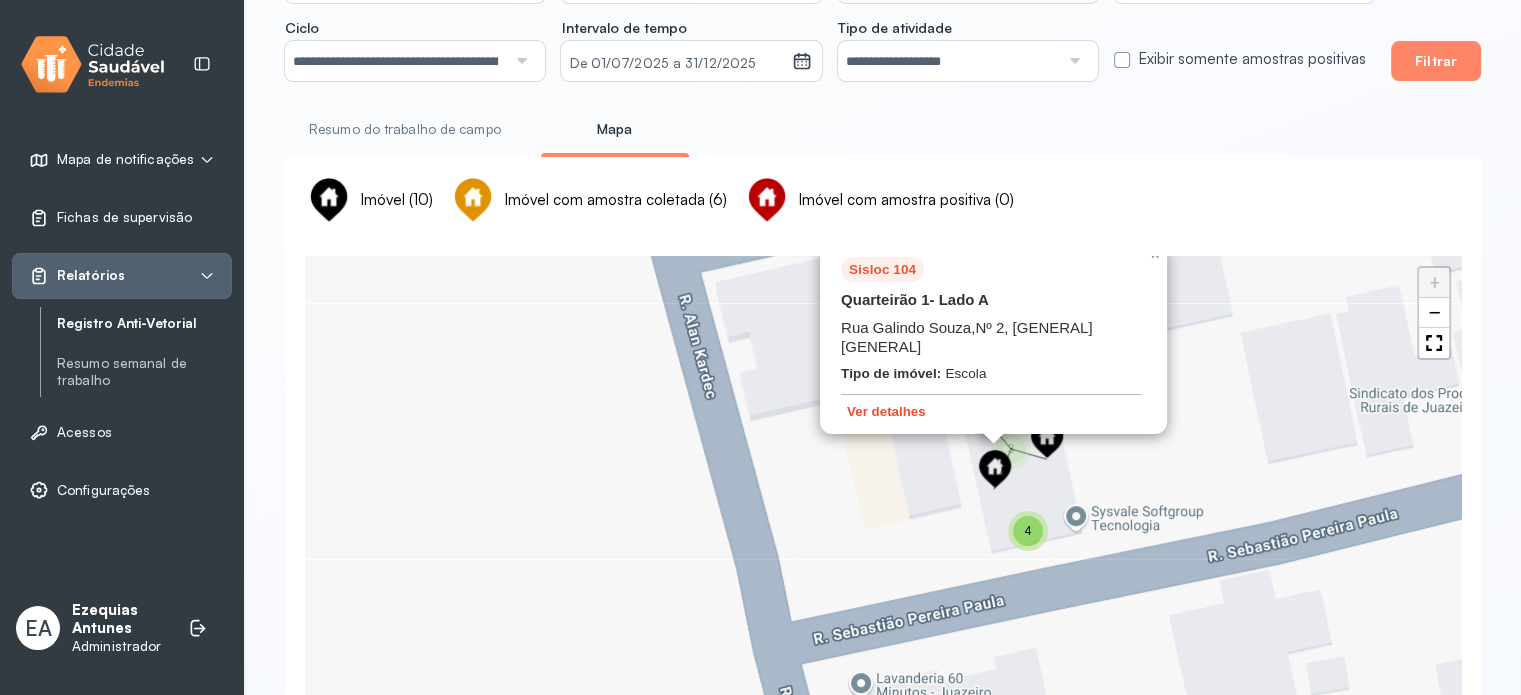 click on "Ver detalhes" at bounding box center (886, 411) 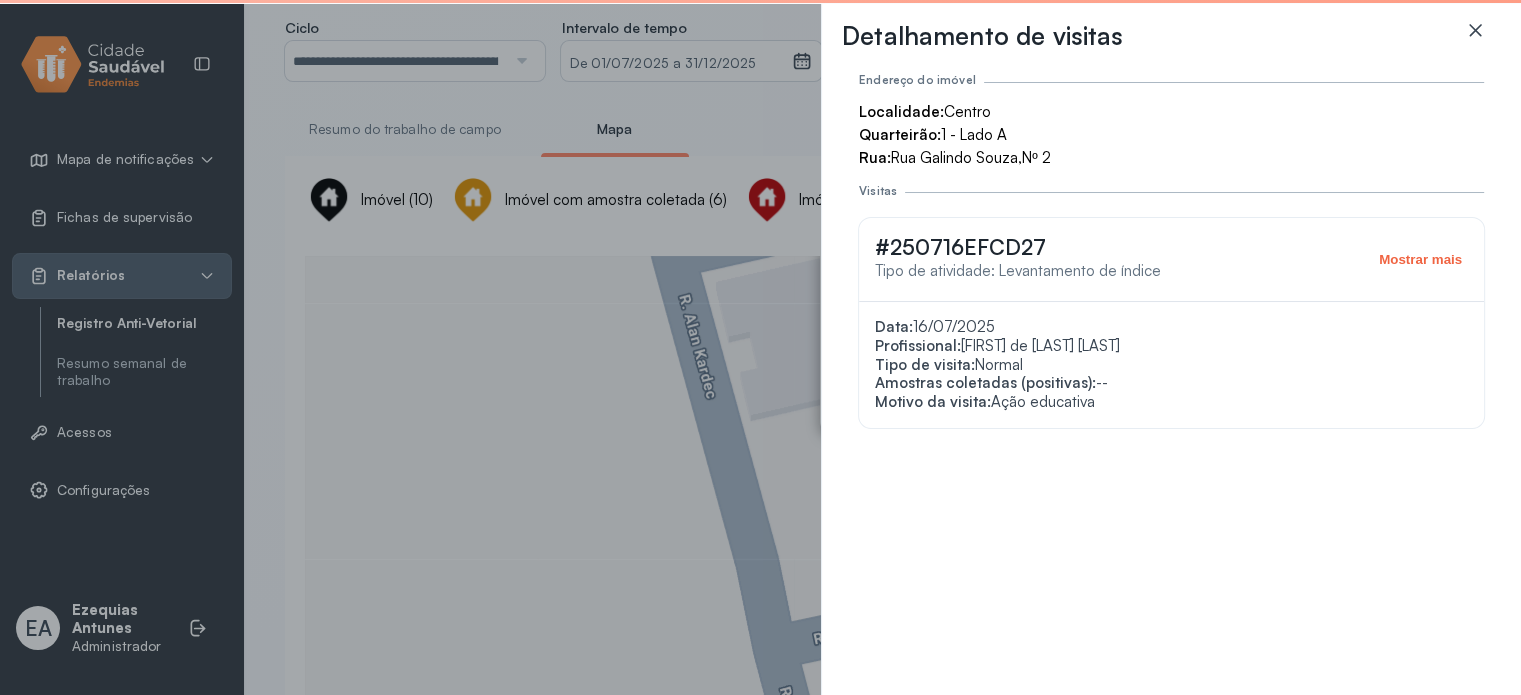 click 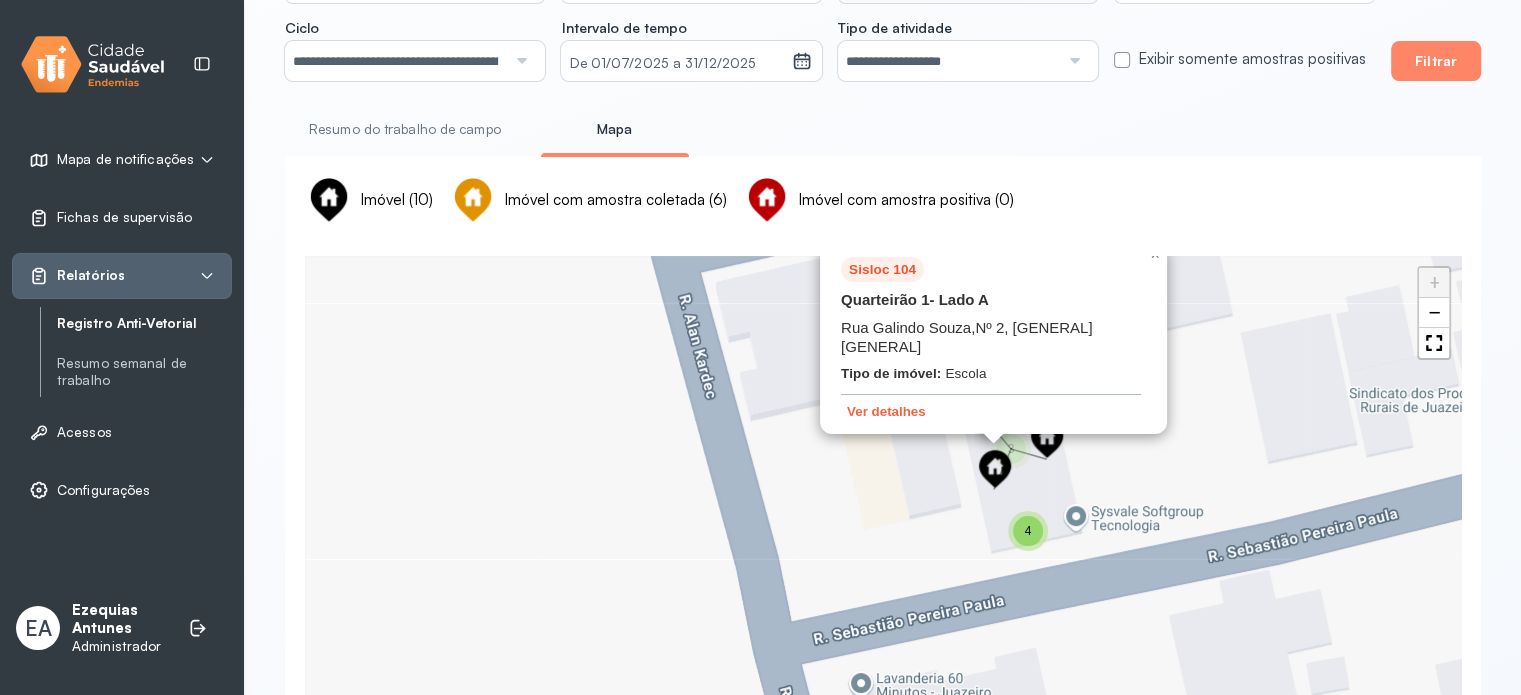 click on "Imóvel (10) Imóvel com amostra coletada (6) Imóvel com amostra positiva (0)" at bounding box center (883, 200) 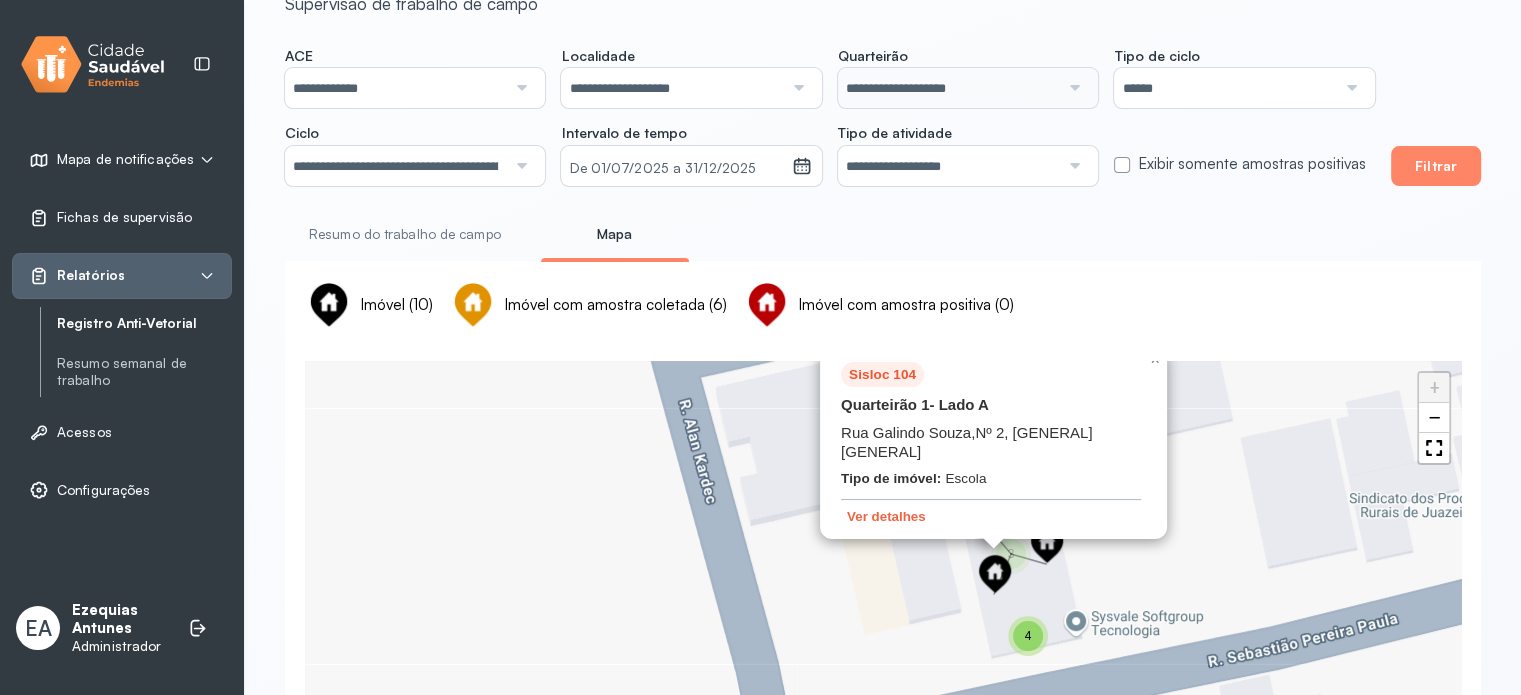 scroll, scrollTop: 0, scrollLeft: 0, axis: both 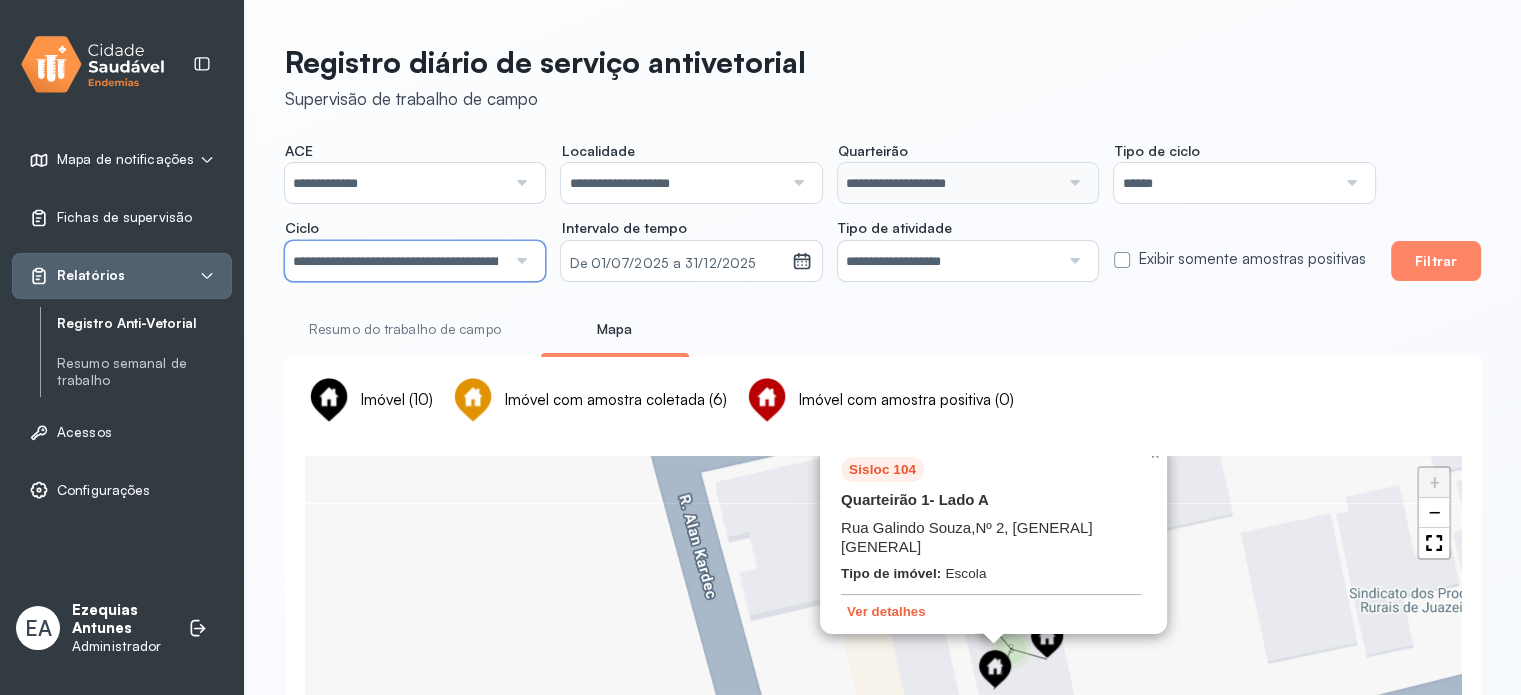 click on "**********" at bounding box center (395, 261) 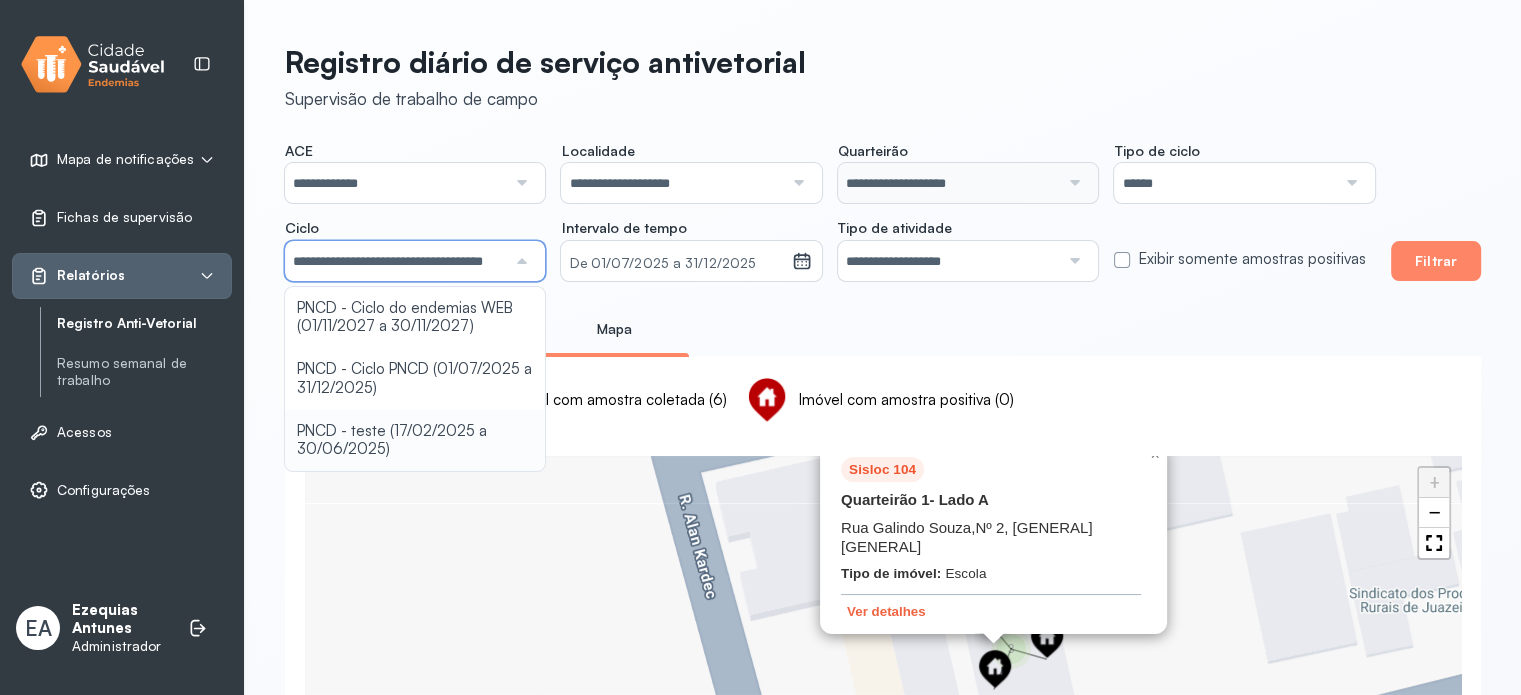 click on "**********" 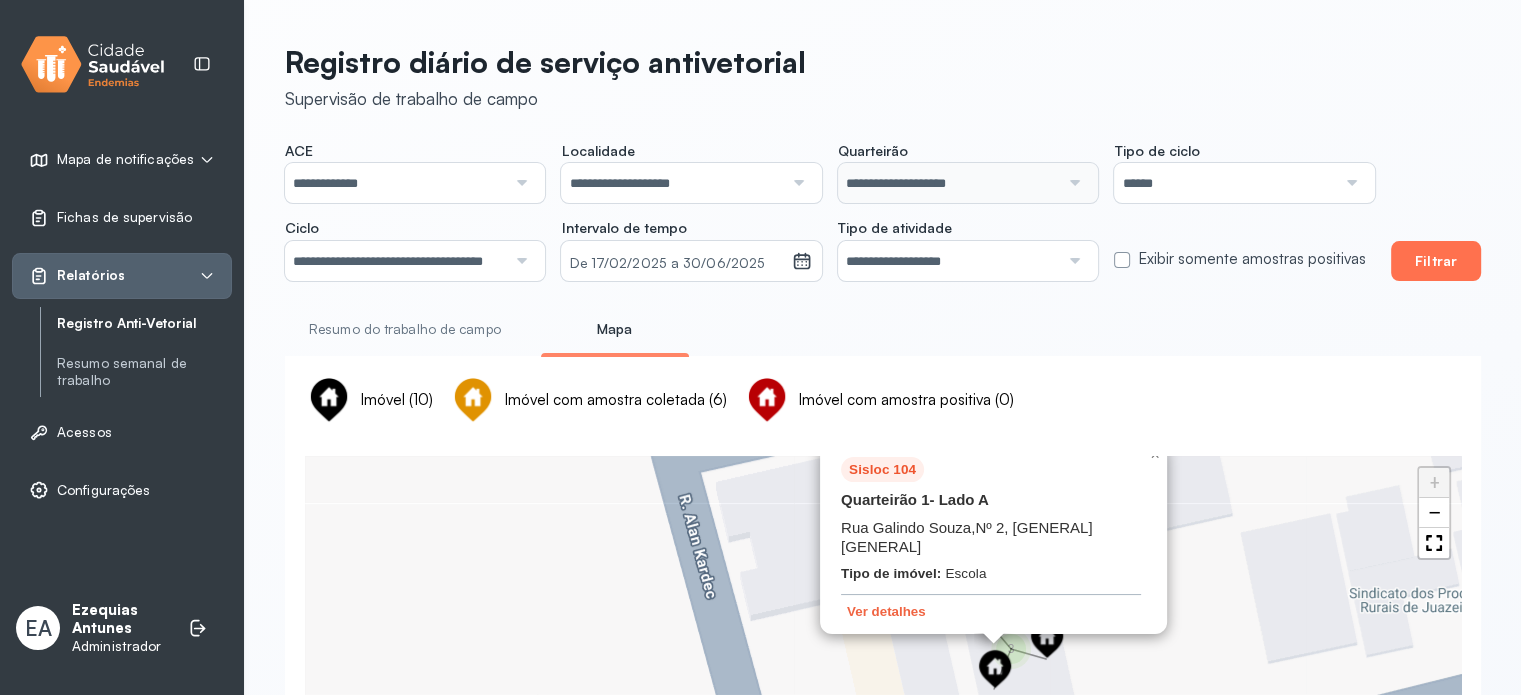 click on "Filtrar" at bounding box center (1436, 261) 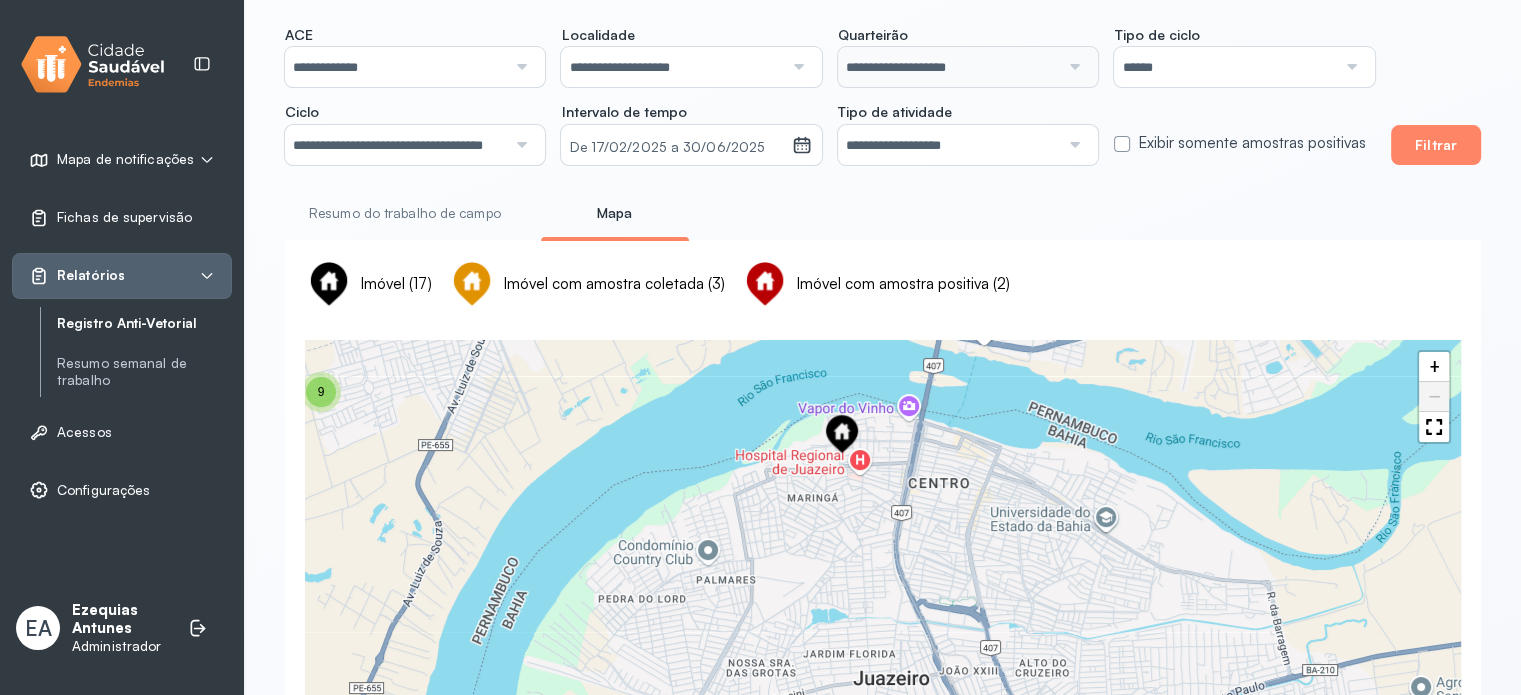 scroll, scrollTop: 0, scrollLeft: 0, axis: both 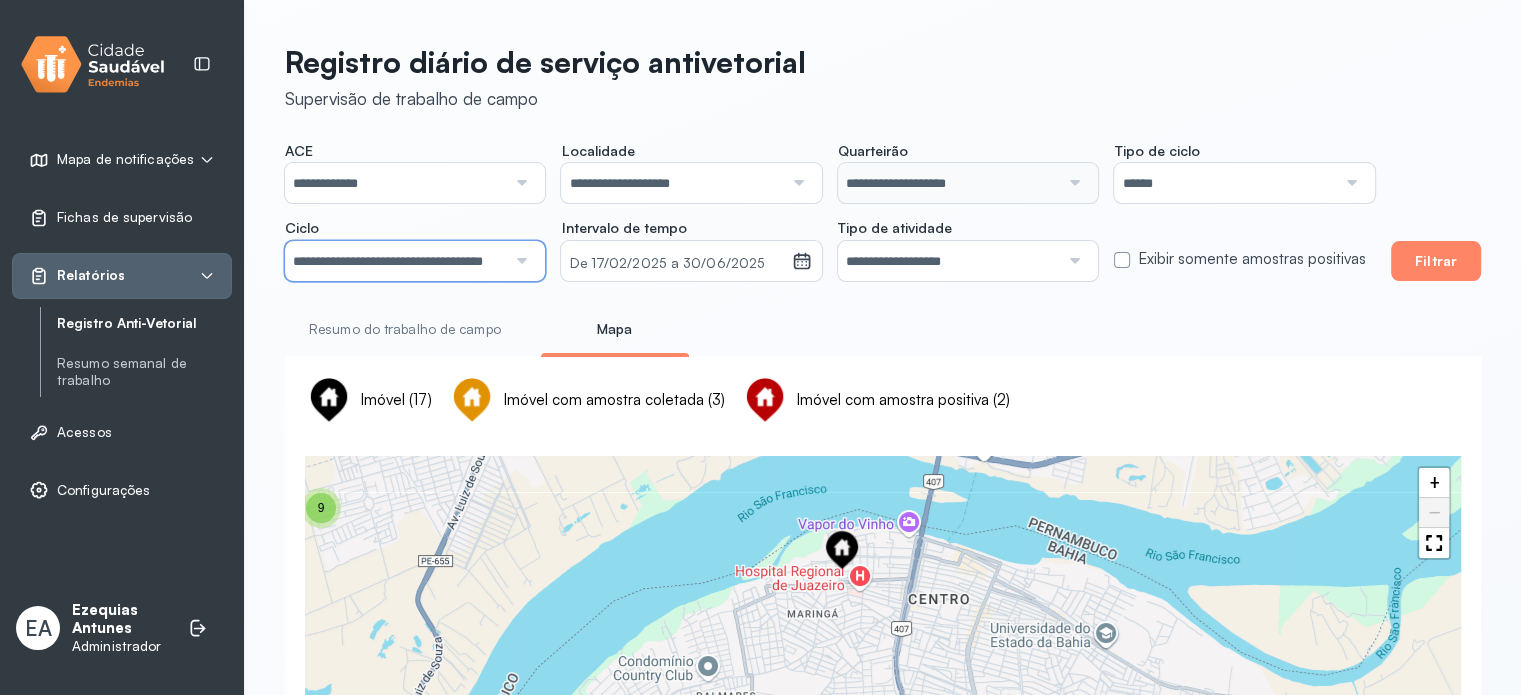 click on "**********" at bounding box center (395, 261) 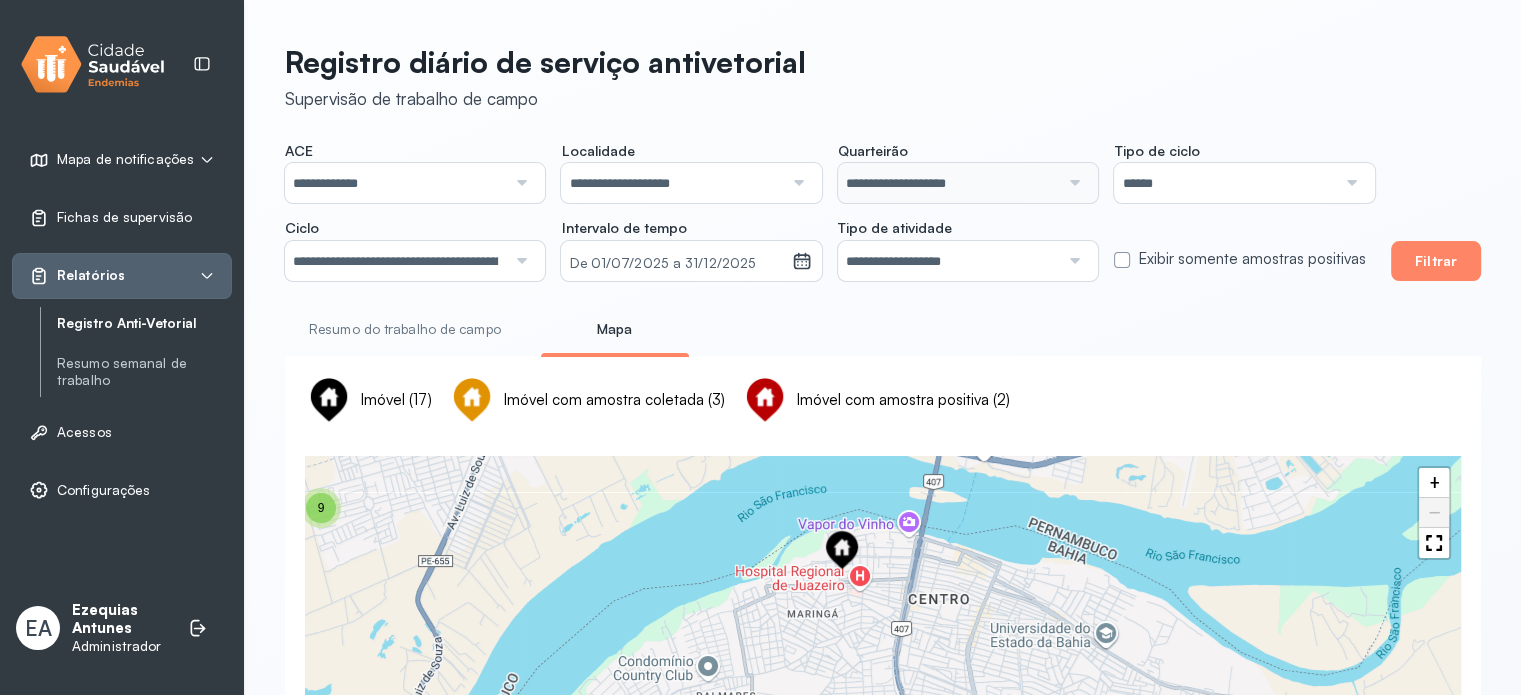 drag, startPoint x: 408, startPoint y: 368, endPoint x: 1073, endPoint y: 335, distance: 665.8183 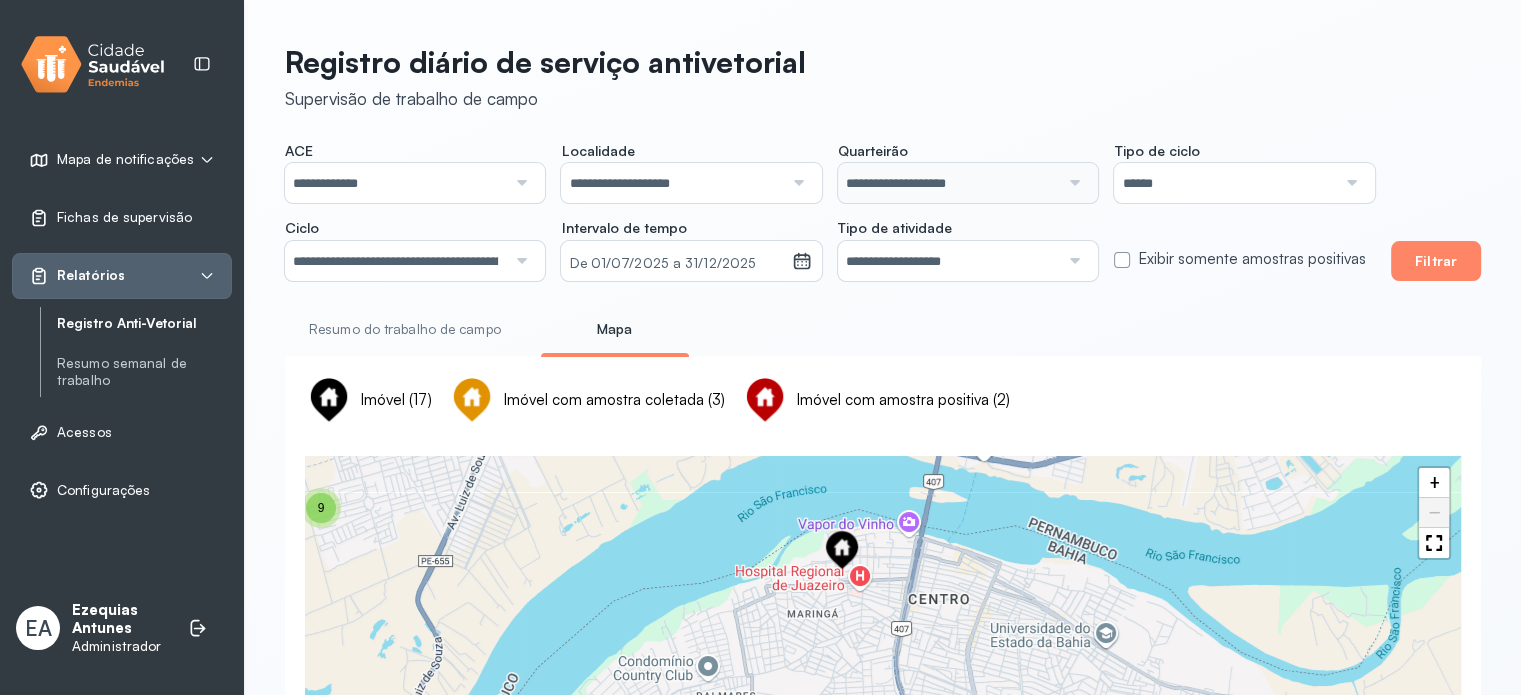 click on "**********" 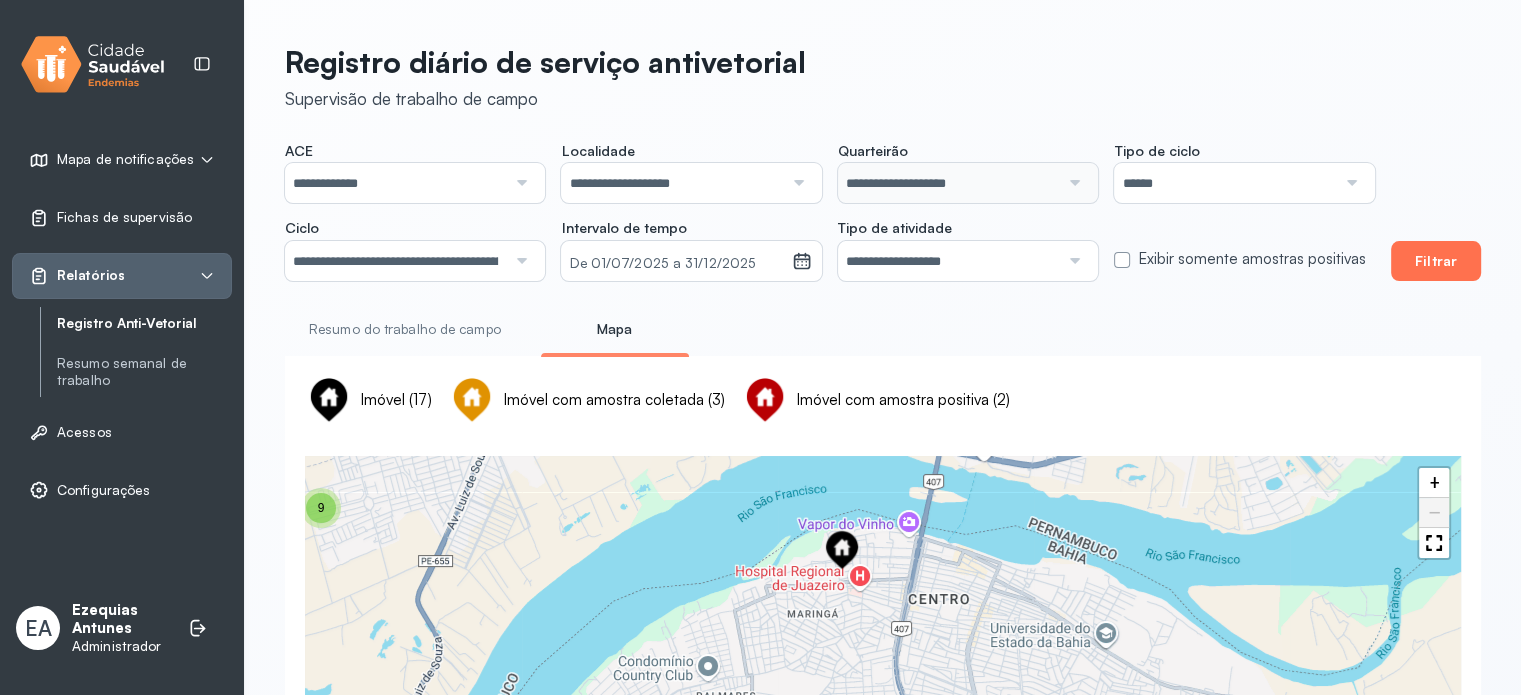 click on "Filtrar" at bounding box center (1436, 261) 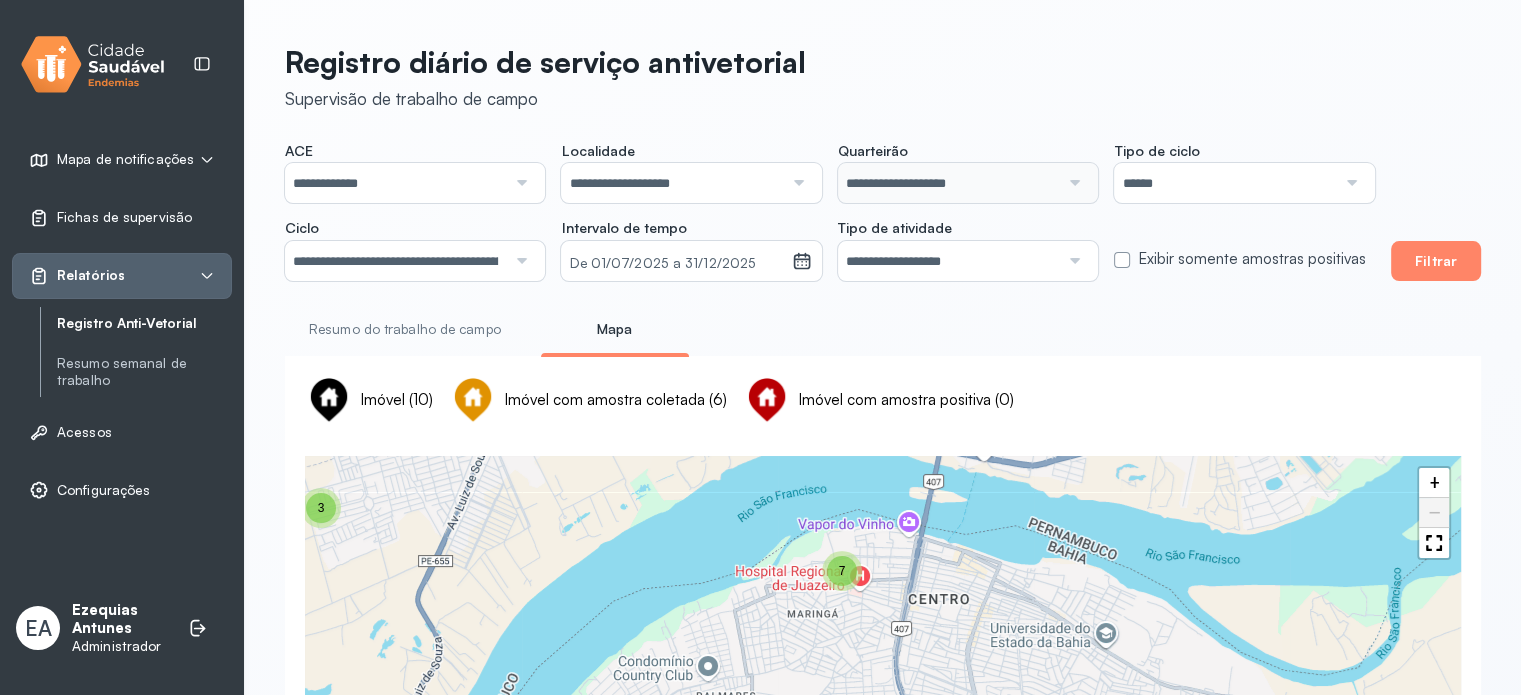scroll, scrollTop: 200, scrollLeft: 0, axis: vertical 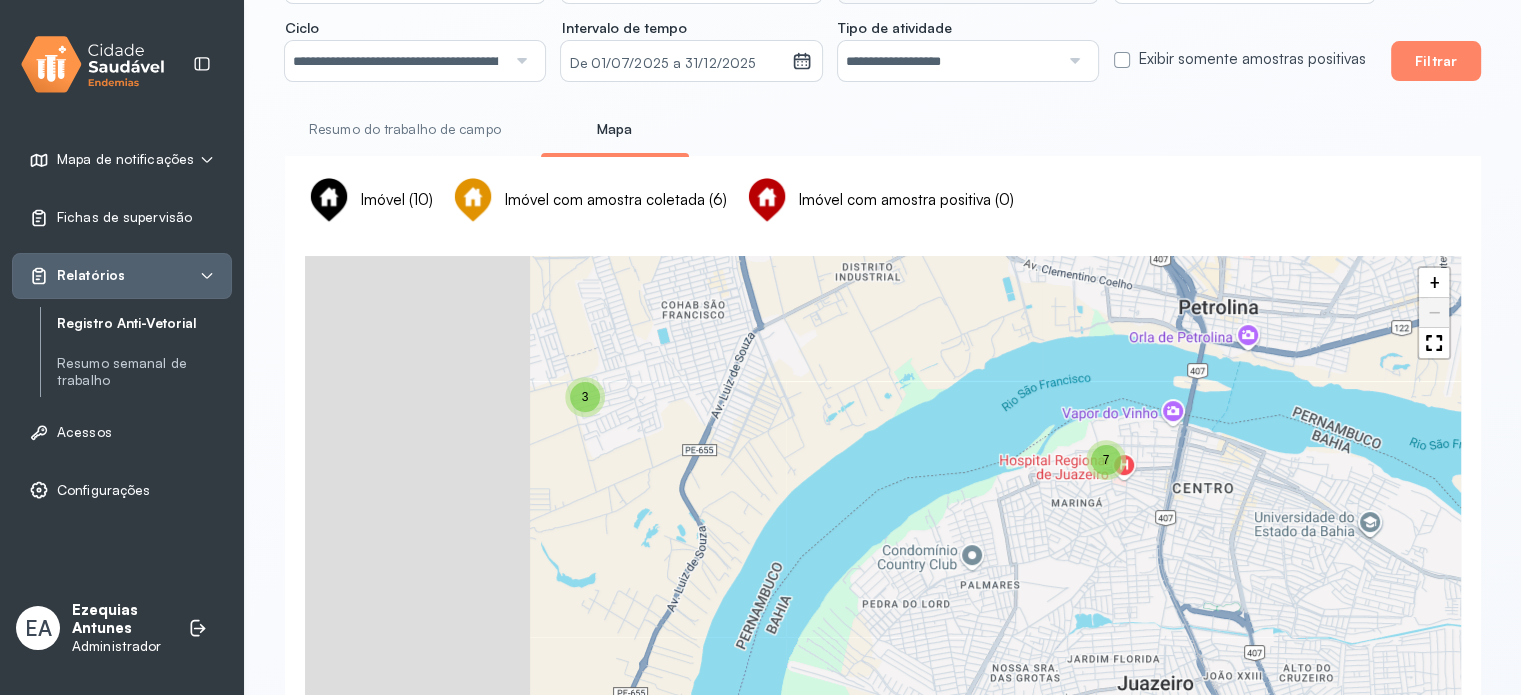 drag, startPoint x: 496, startPoint y: 353, endPoint x: 720, endPoint y: 423, distance: 234.68277 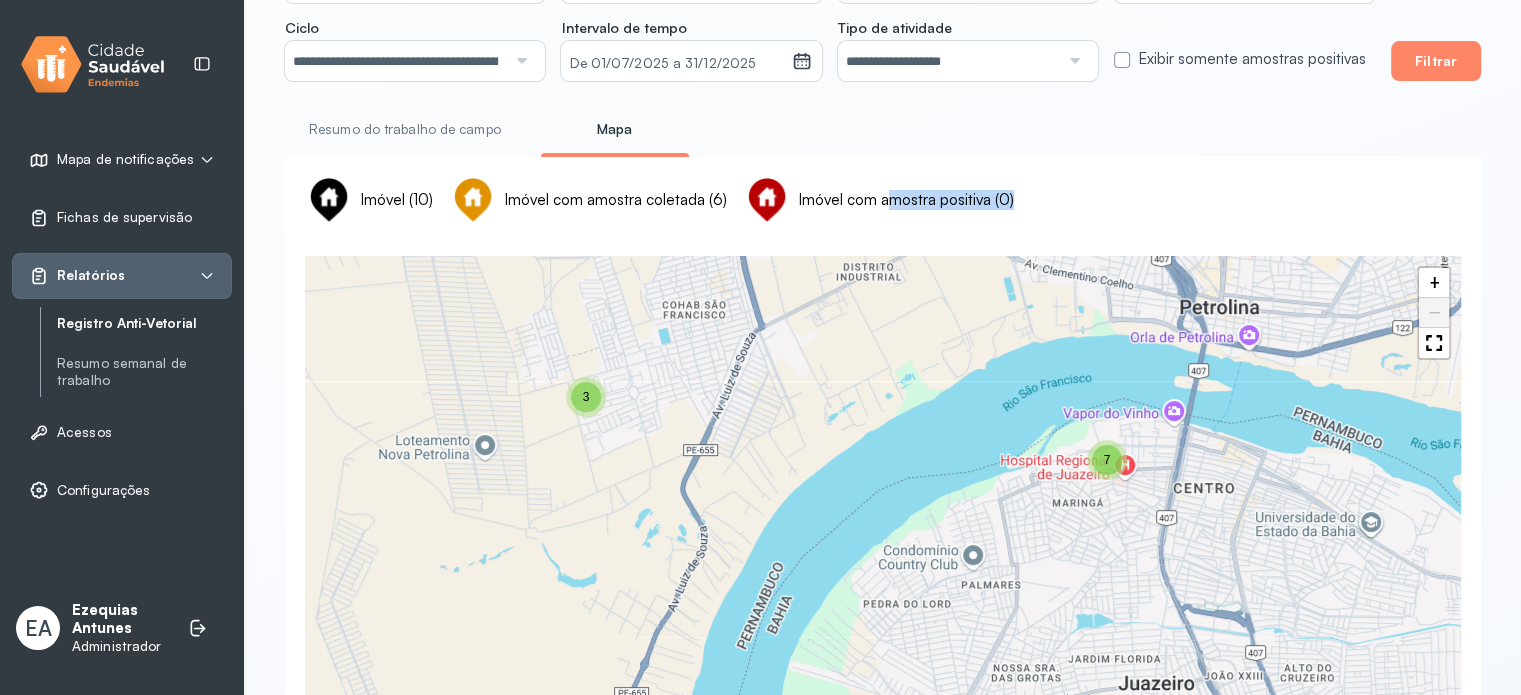 drag, startPoint x: 1008, startPoint y: 213, endPoint x: 879, endPoint y: 201, distance: 129.55693 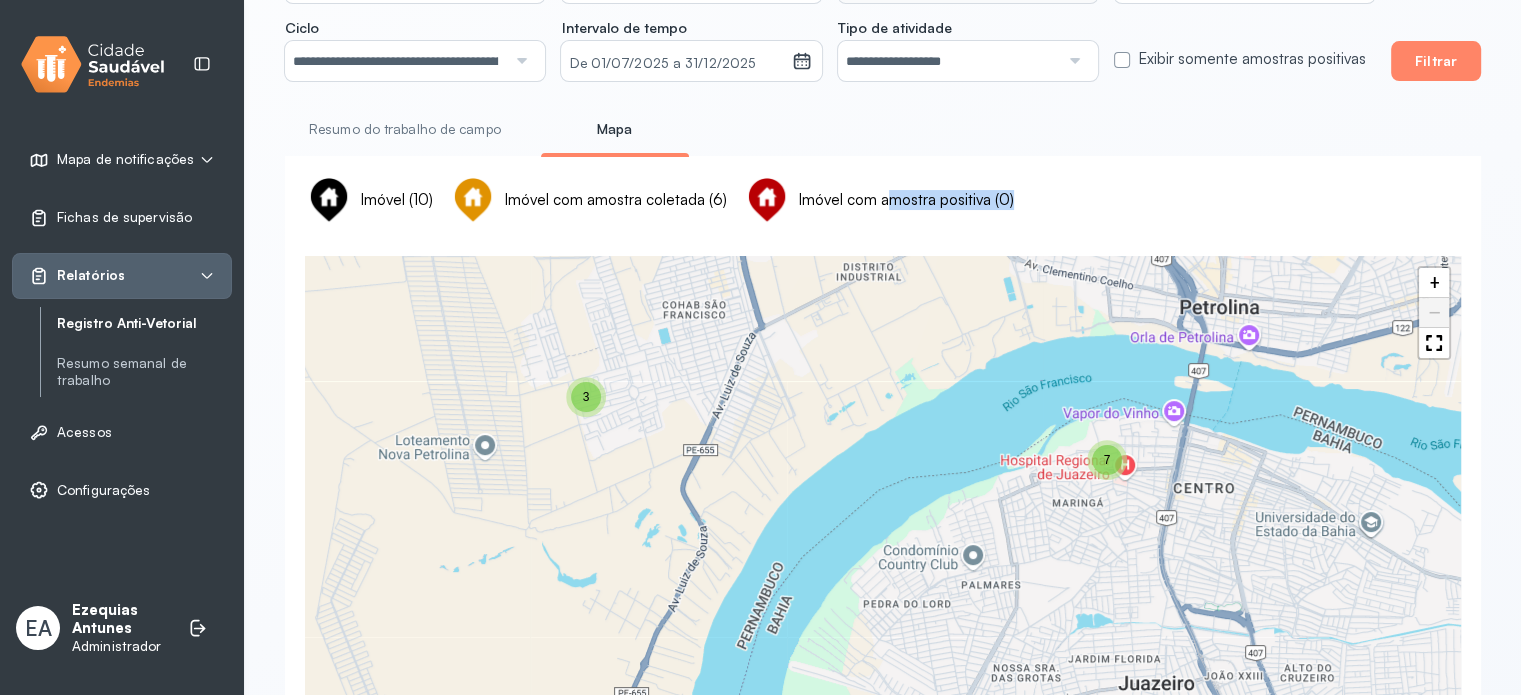 click on "Imóvel (10) Imóvel com amostra coletada (6) Imóvel com amostra positiva (0)" at bounding box center (883, 200) 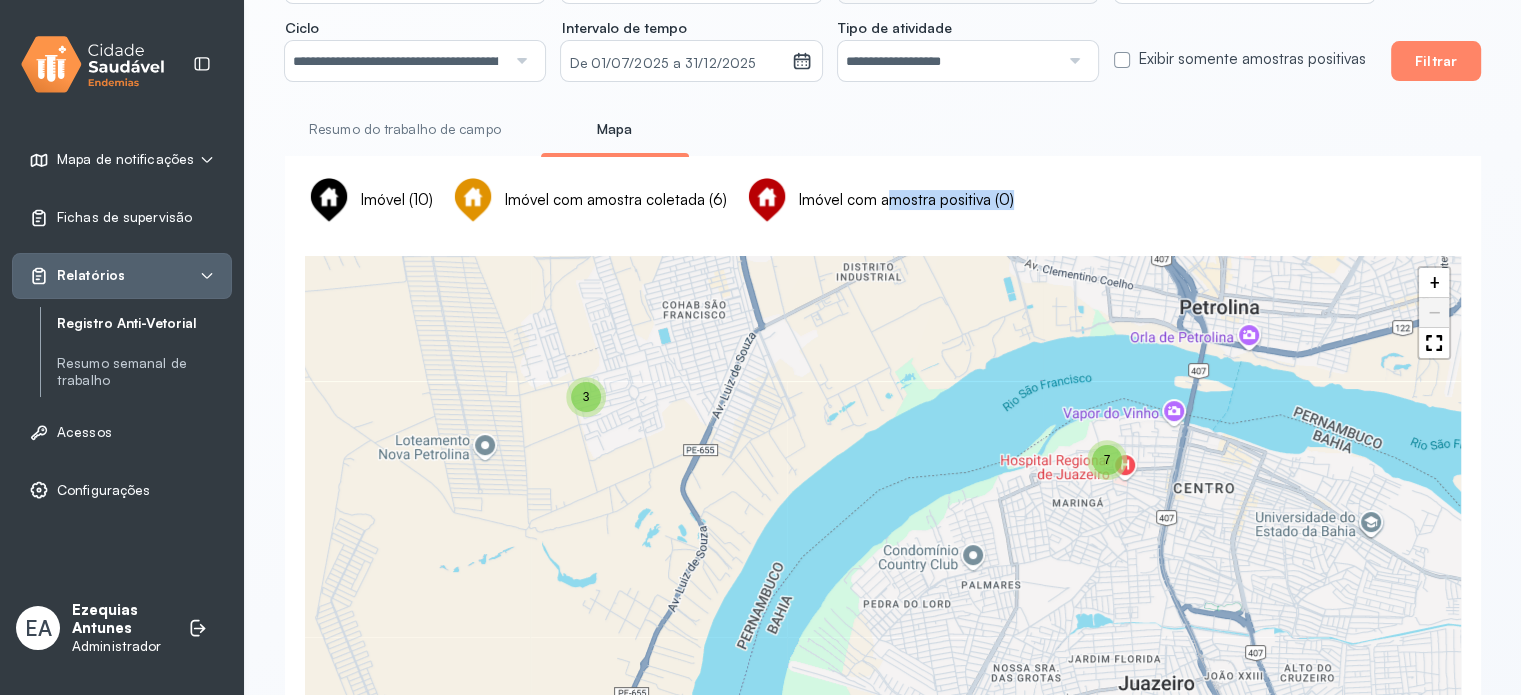 click on "Código Agente Depósitos inspecionados Amostras coletadas (Positivas) Endereço Imóvel inspecionado N°. da amostra inicial N°. da amostra final 22 registros encontrados  Personalizar tabela  Código  Agente  Depósitos inspecionados  Amostras coletadas (Positivas)  Endereço  Imóvel inspecionado  N°. da amostra inicial  N°. da amostra final    #250721E2F198 Ezequias Ace A1:   0 A2:   0 B:   0 C:   0 D1:   0 D2:   0 E:   0 0  Centro  Quarteirão 1  - Lado A Rua Galindo Souza,  Nº 1 Sim -- -- #250718E4C2A8 Ezequias Ace A1:   0 A2:   0 B:   0 C:   0 D1:   0 D2:   0 E:   0 --  Centro  Quarteirão 1  - Lado A Rua Galindo Souza,  Nº 1 Sim -- -- #250718E52F87 Naíra Ace A1:   1 A2:   1 B:   1 C:   0 D1:   1 D2:   0 E:   0 2  Centro  Quarteirão 1  - Lado A Nº 1 Sim 2 2a #250717ED6444 Igor Ace A1:   -- A2:   -- B:   -- C:   -- D1:   -- D2:   -- E:   -- --  Taperoá  Quarteirão 7  - Lado B Nº 5555 -- -- -- #250717E572D6 Igor Ace A1:   1 A2:   3 B:   0 C:   0 D1:   2 D2:   0 E:   1 7  Taperoá Nº 63 Sim 15" at bounding box center [883, 445] 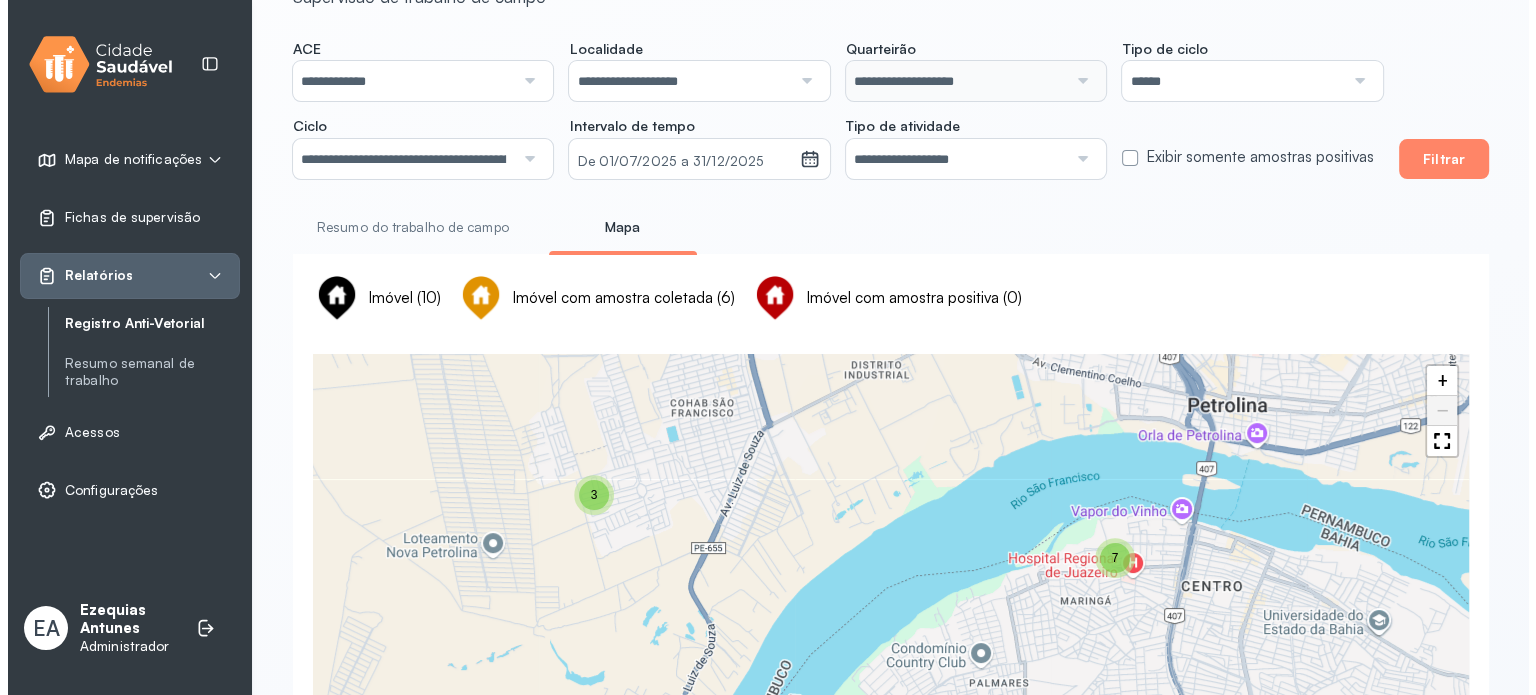 scroll, scrollTop: 0, scrollLeft: 0, axis: both 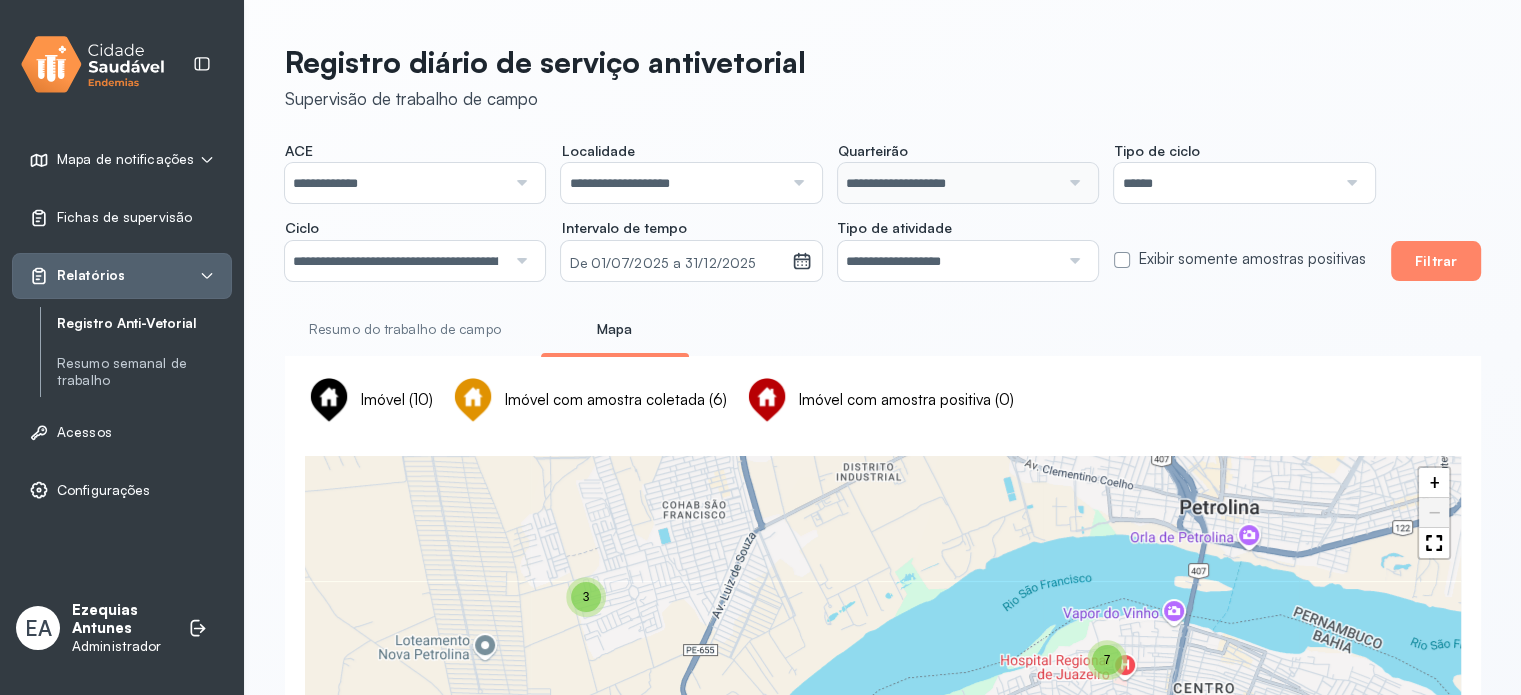 click on "Resumo do trabalho de campo" at bounding box center (405, 329) 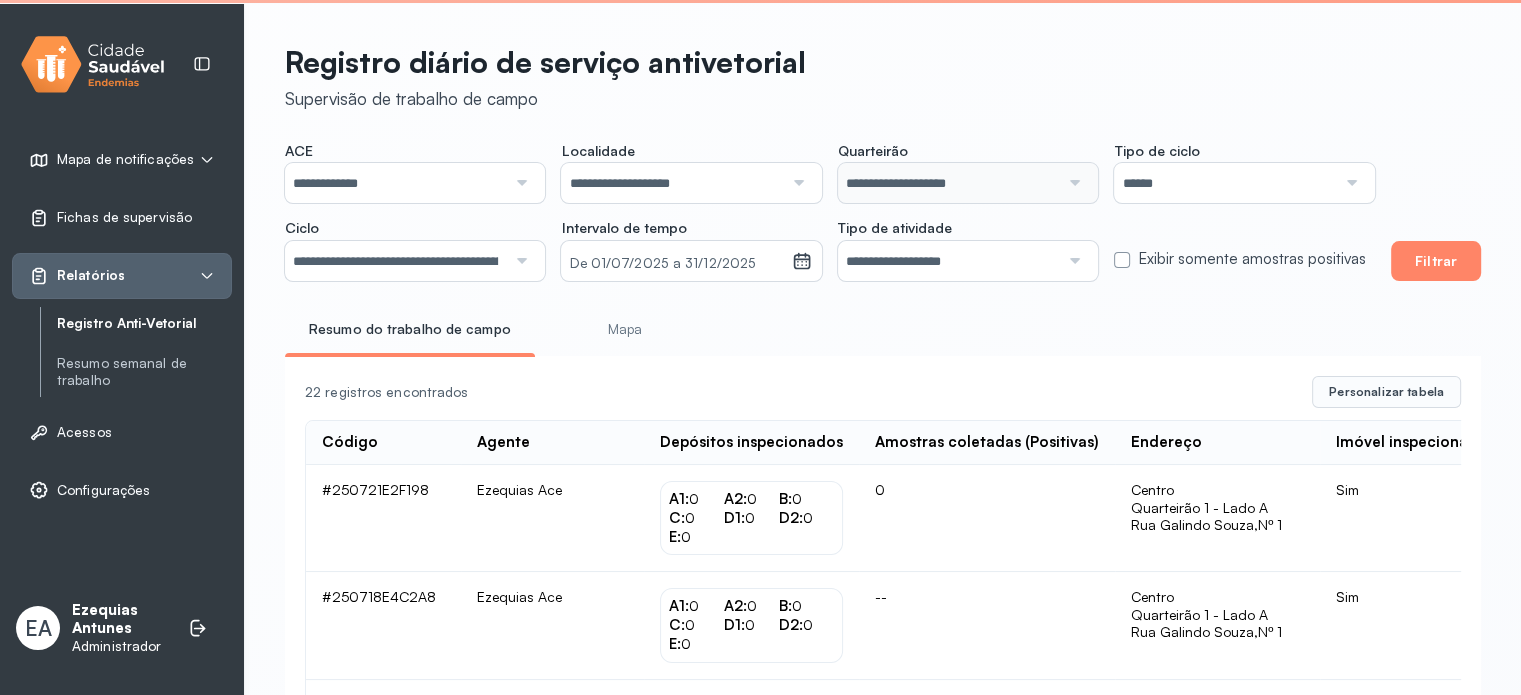 click on "Exibir somente amostras positivas" 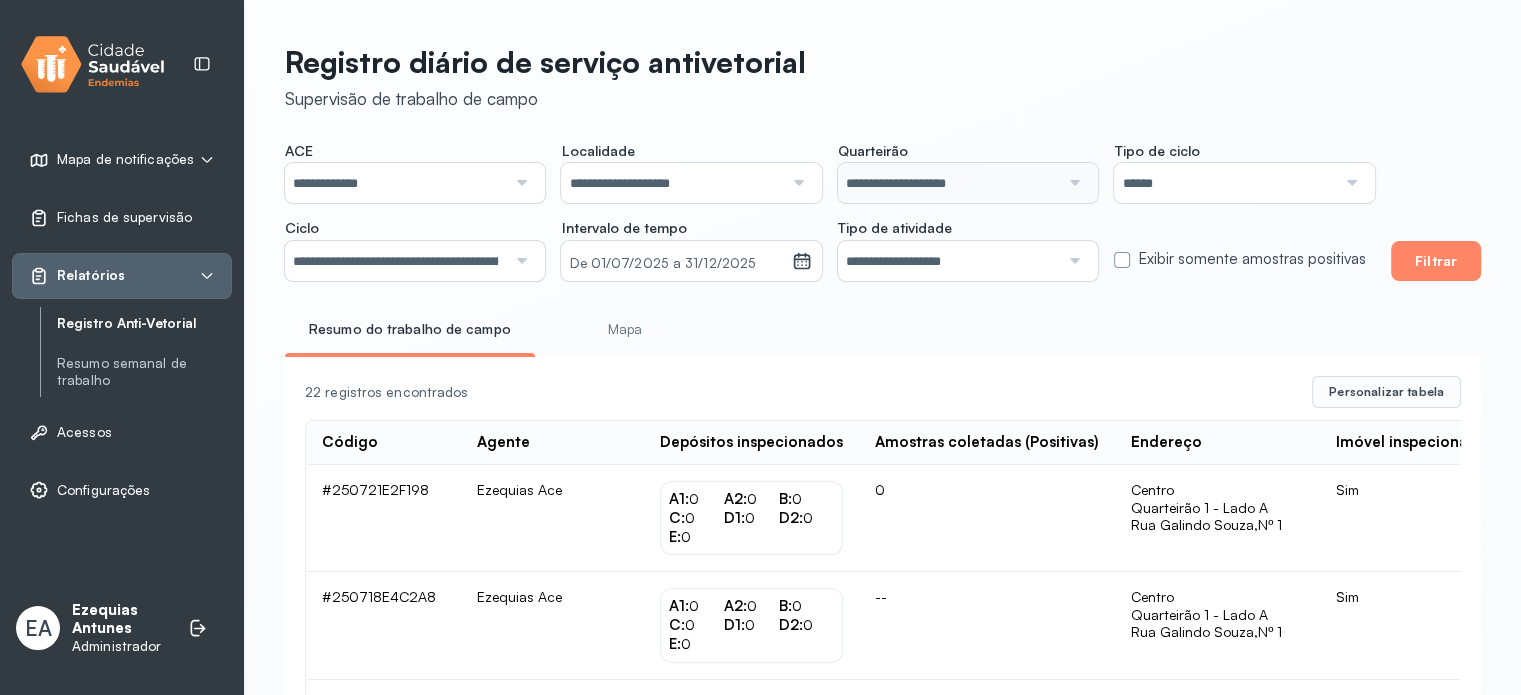 click on "Exibir somente amostras positivas" 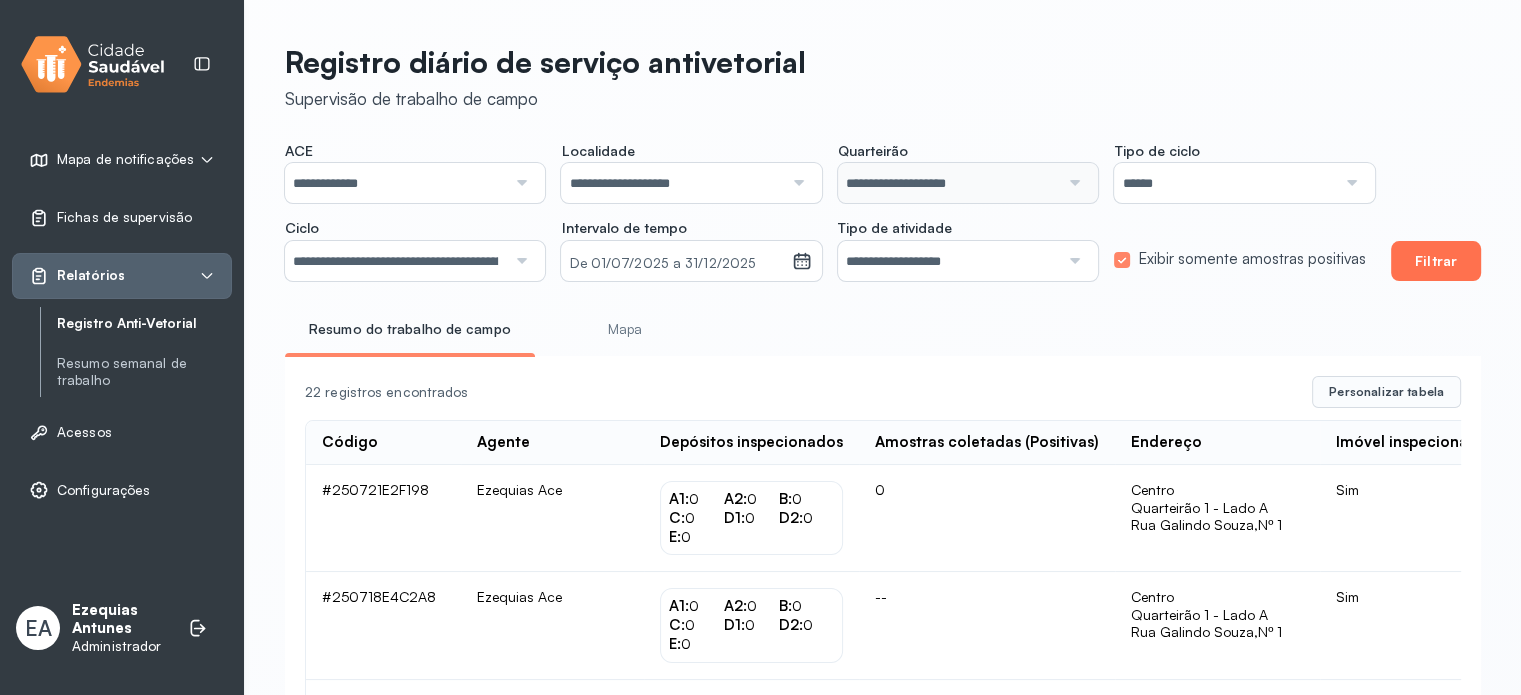 click on "Filtrar" at bounding box center (1436, 261) 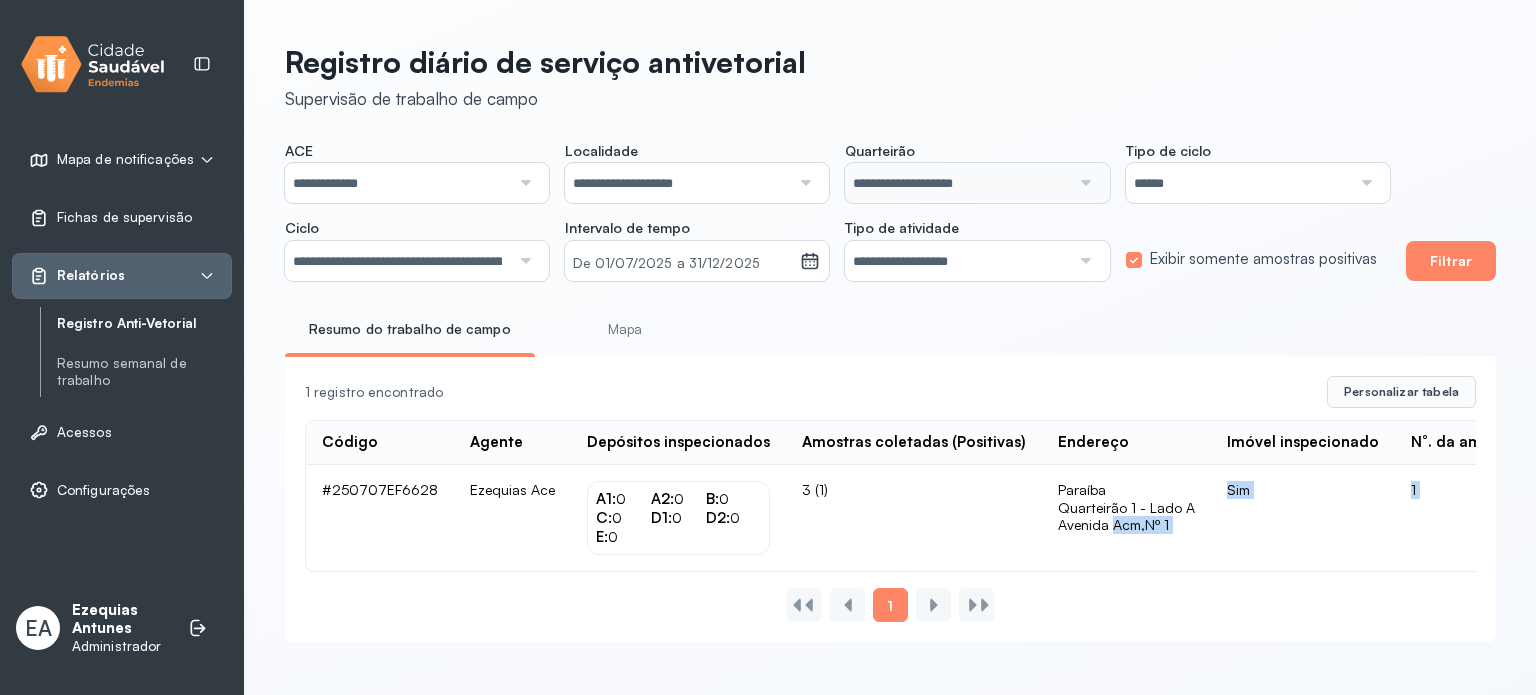 drag, startPoint x: 1077, startPoint y: 575, endPoint x: 1294, endPoint y: 594, distance: 217.83022 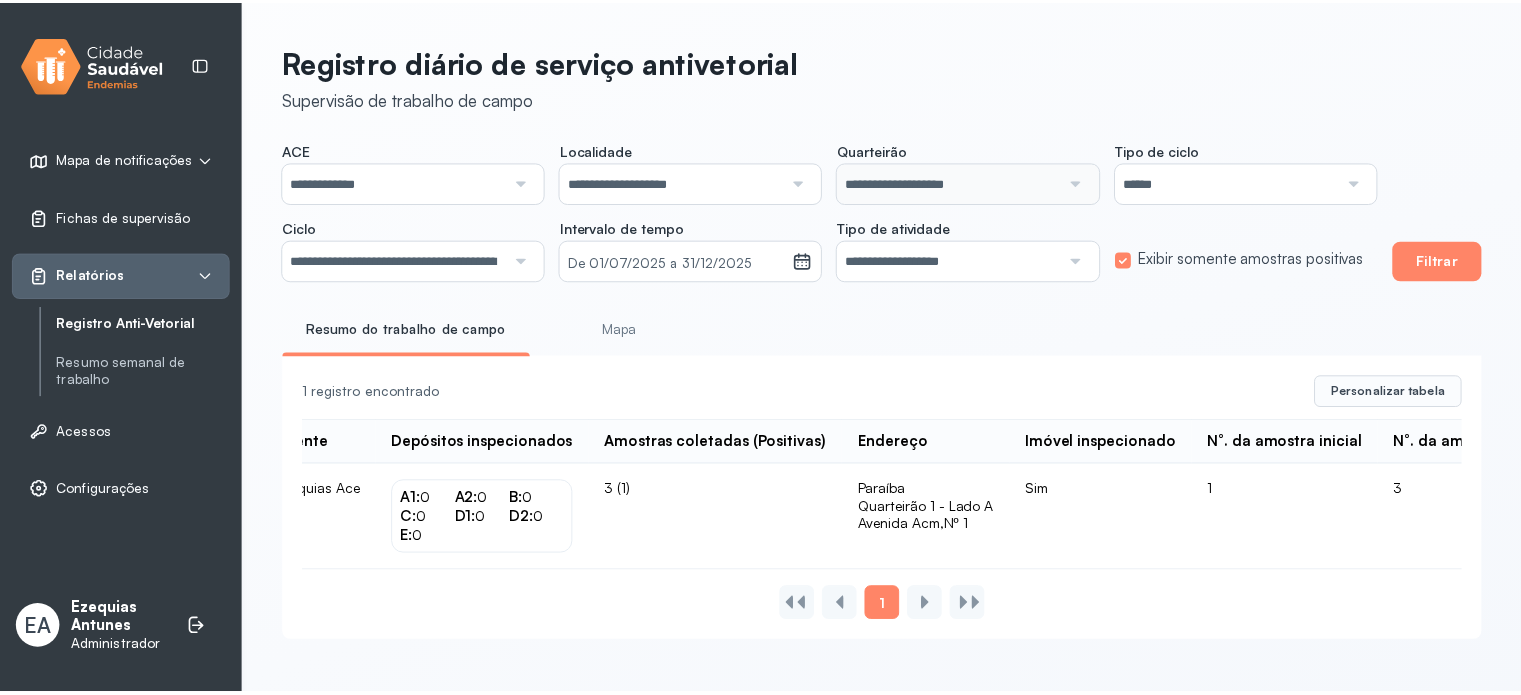 scroll, scrollTop: 0, scrollLeft: 0, axis: both 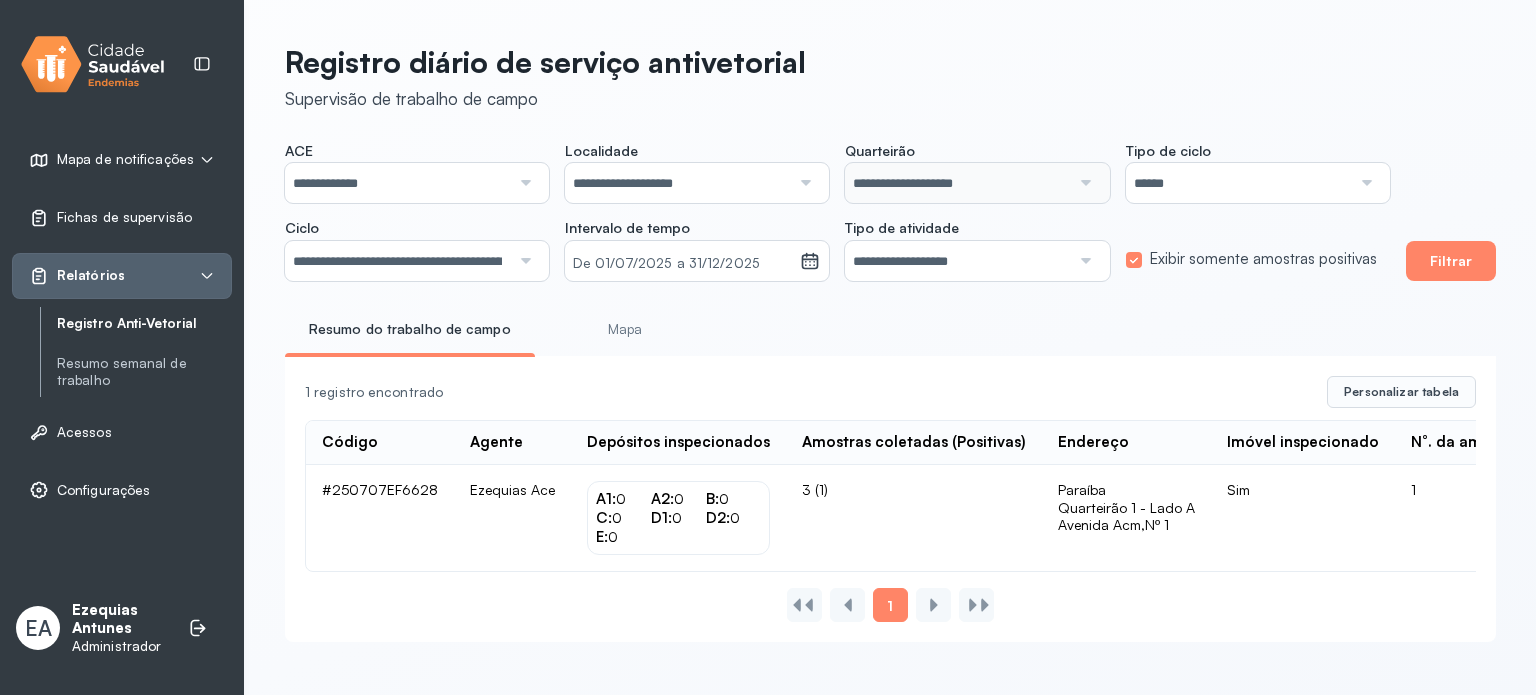 click on "Mapa" at bounding box center (625, 329) 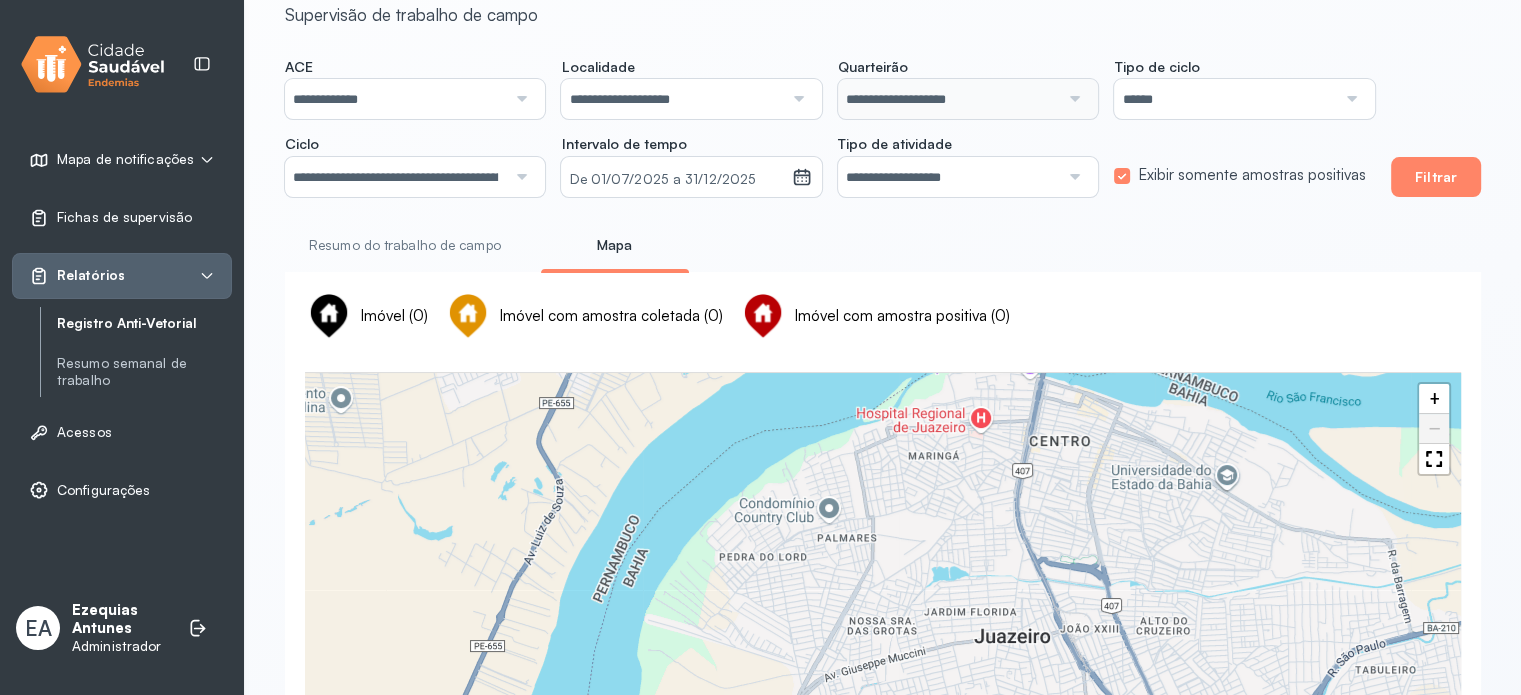 scroll, scrollTop: 0, scrollLeft: 0, axis: both 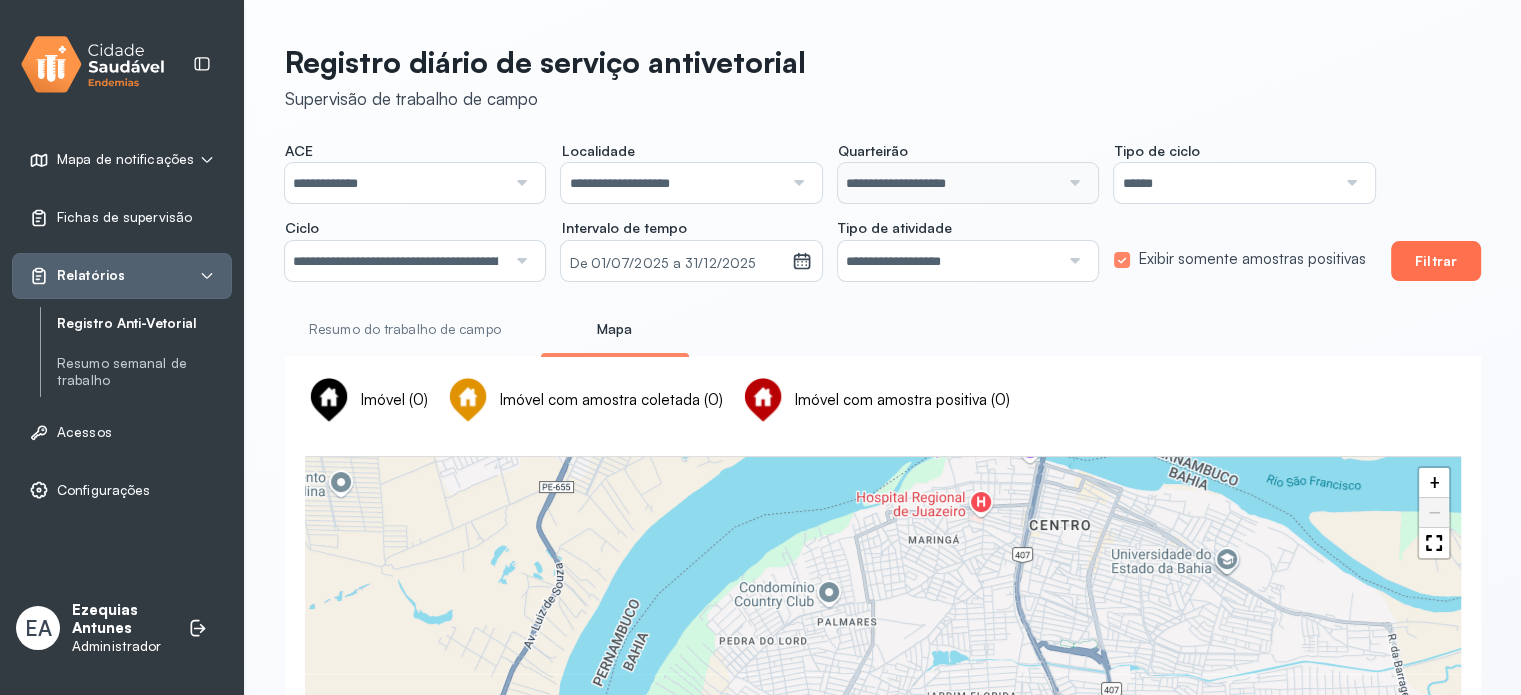 click on "Filtrar" at bounding box center (1436, 261) 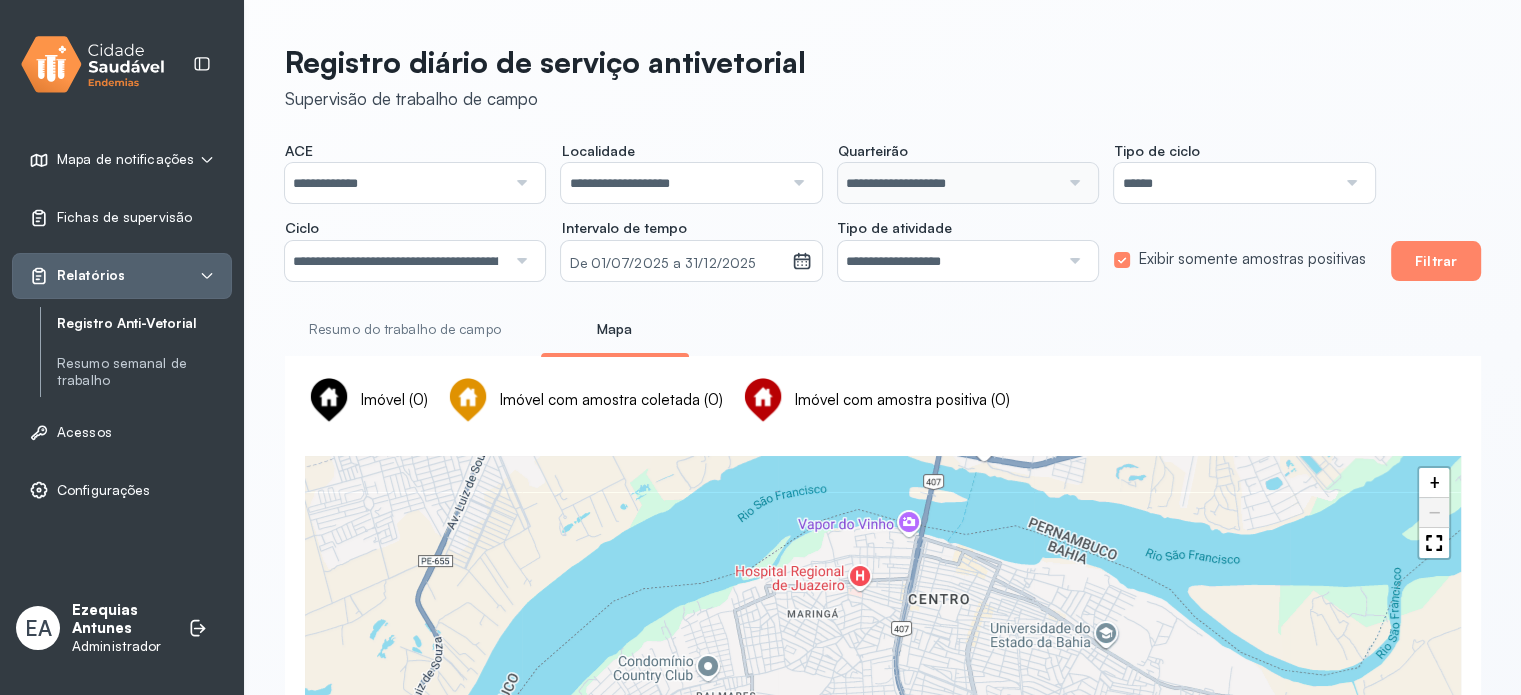 click at bounding box center (519, 261) 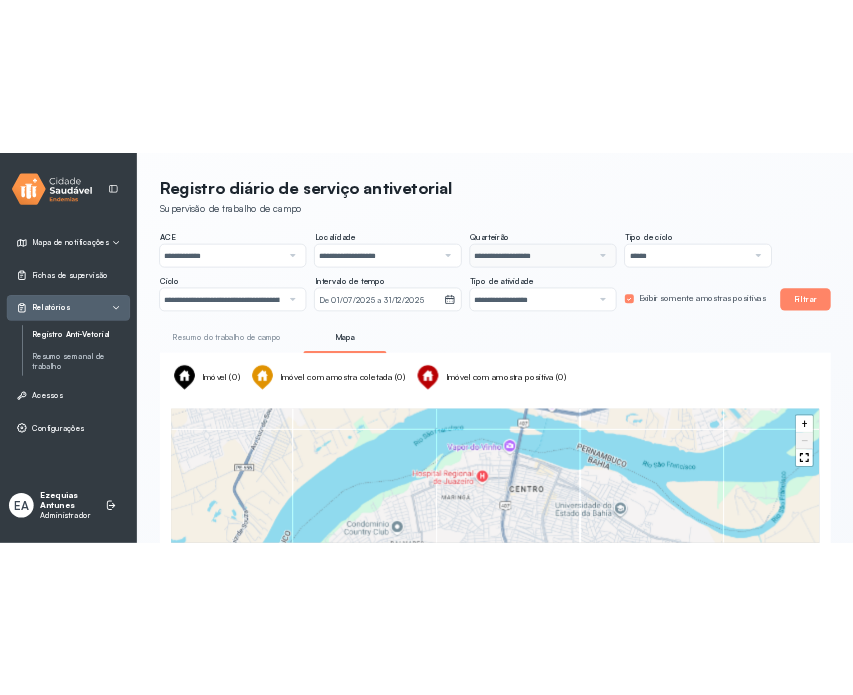 scroll, scrollTop: 0, scrollLeft: 73, axis: horizontal 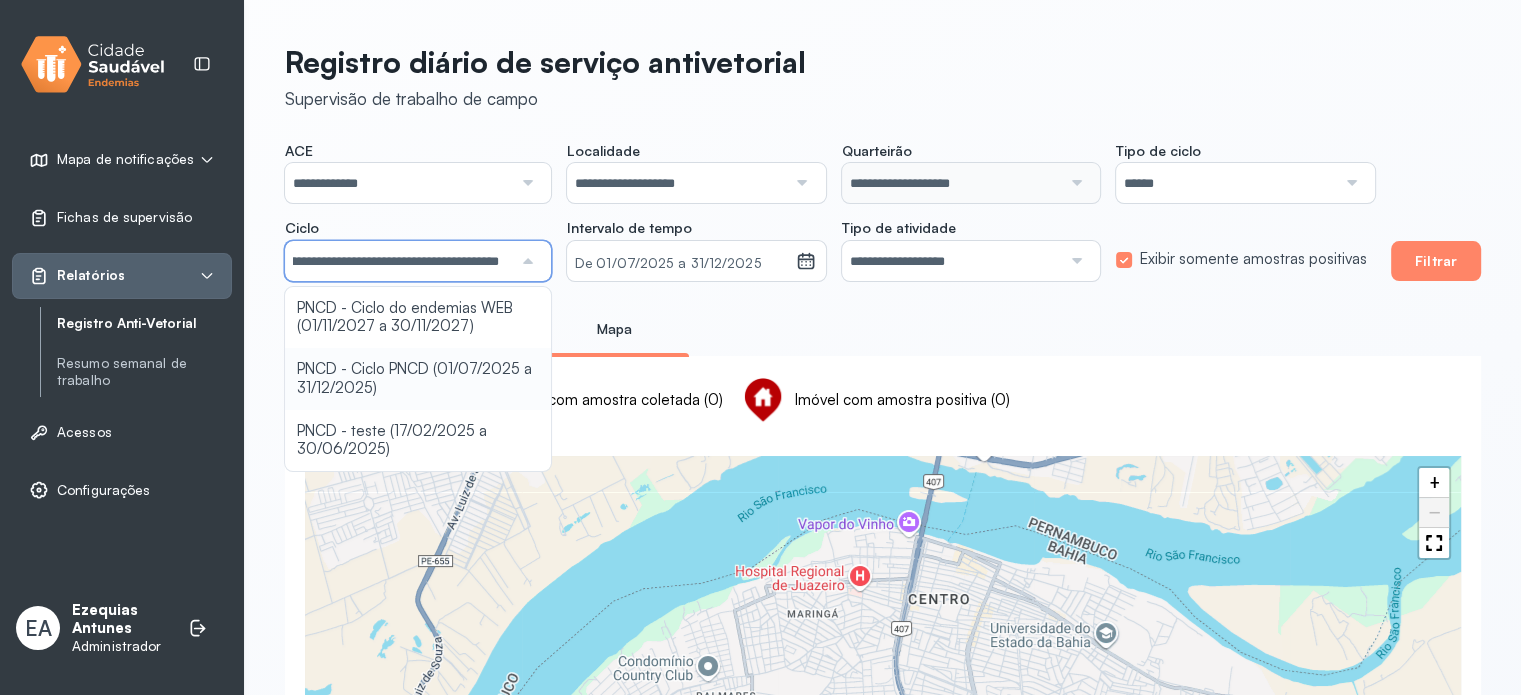click on "**********" 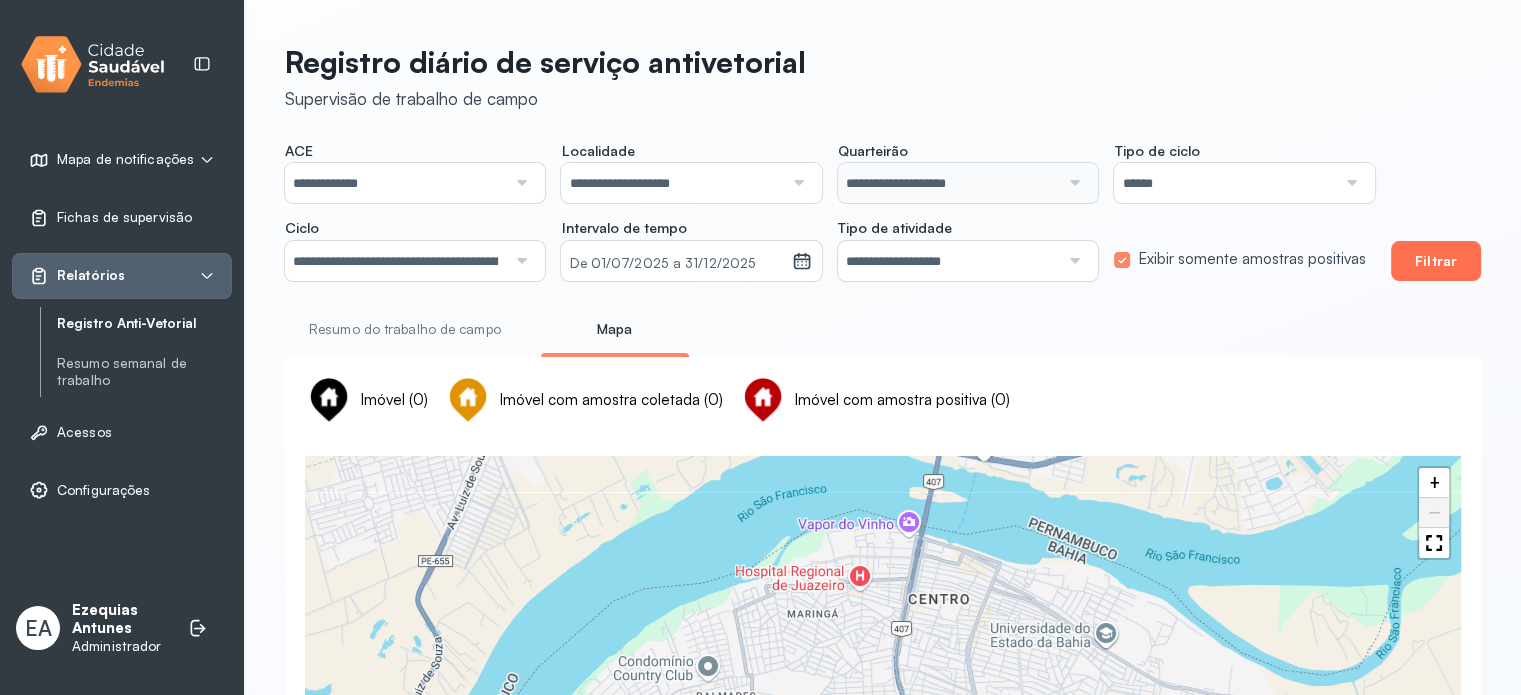 click on "Filtrar" at bounding box center (1436, 261) 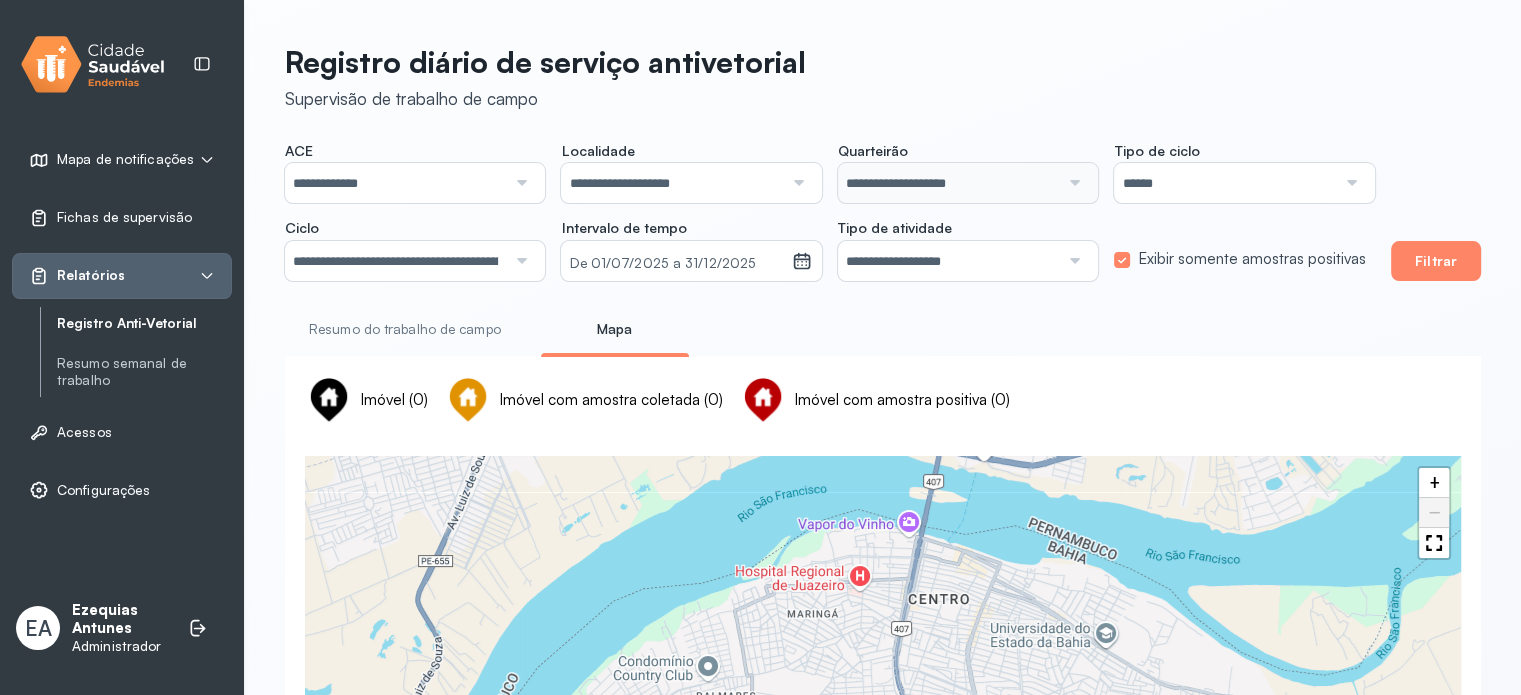 click on "Exibir somente amostras positivas" 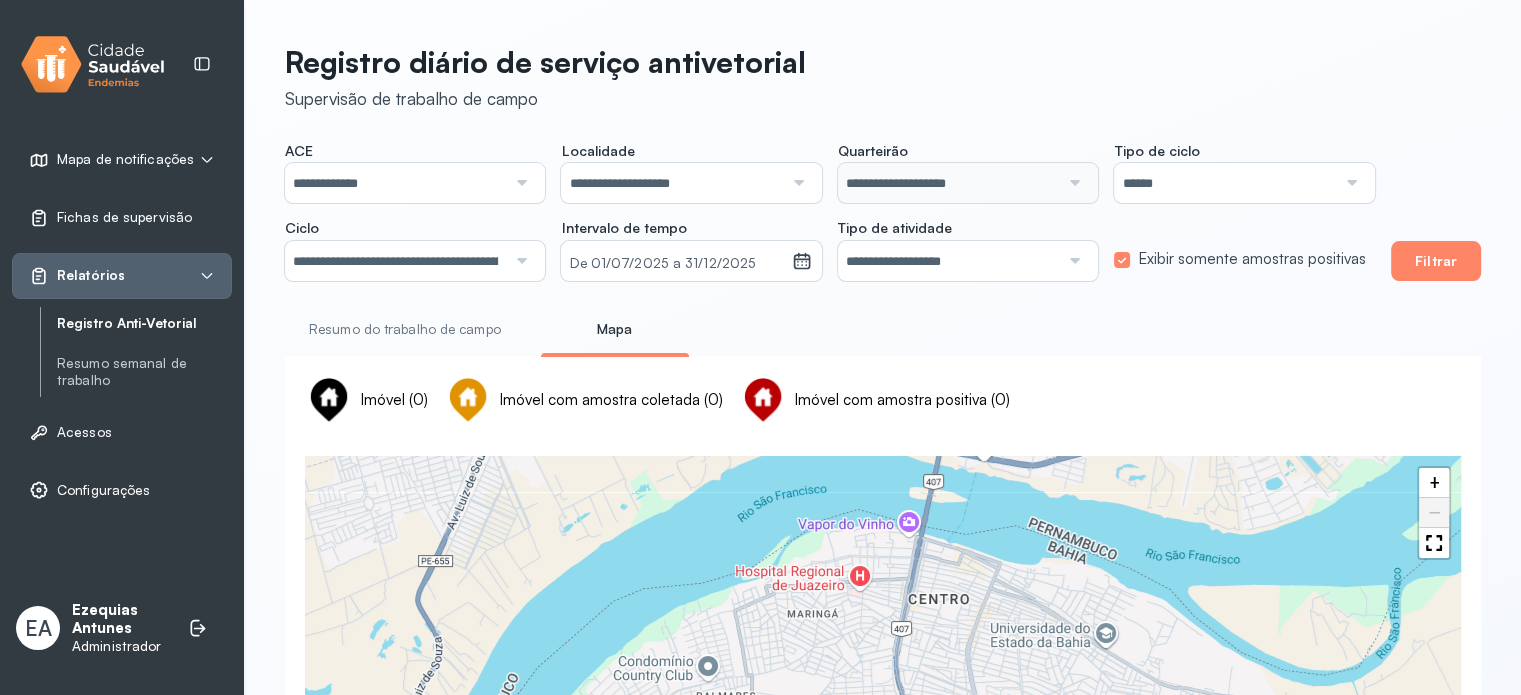 click on "Exibir somente amostras positivas" at bounding box center (1251, 259) 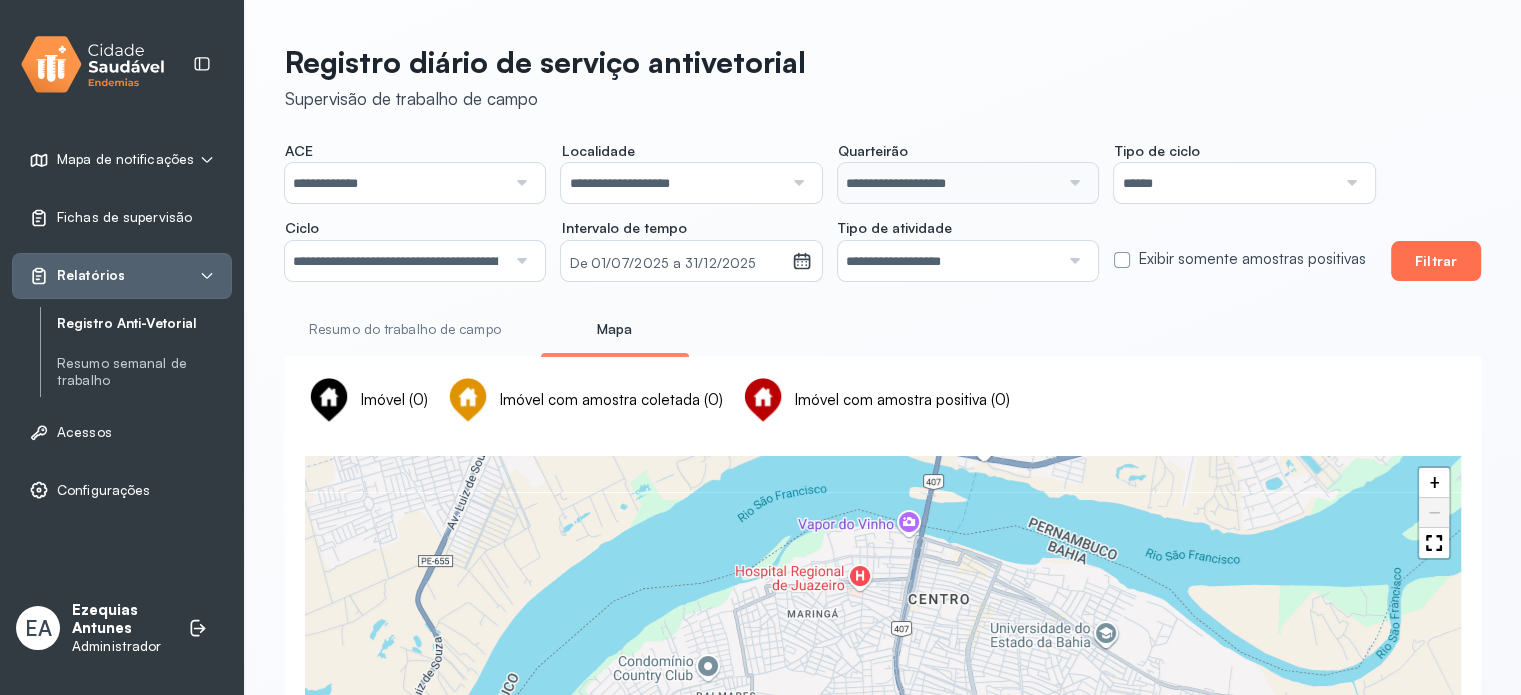 click on "Filtrar" at bounding box center (1436, 261) 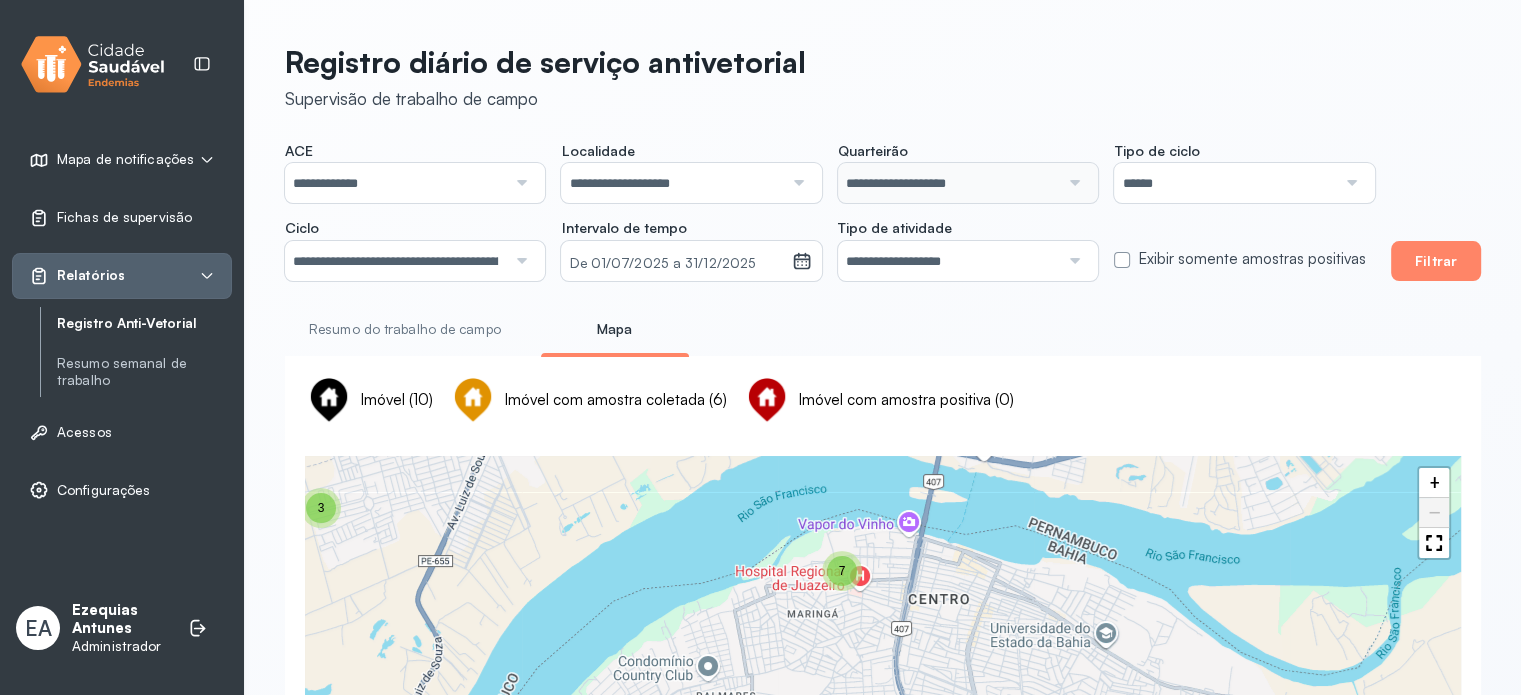 type 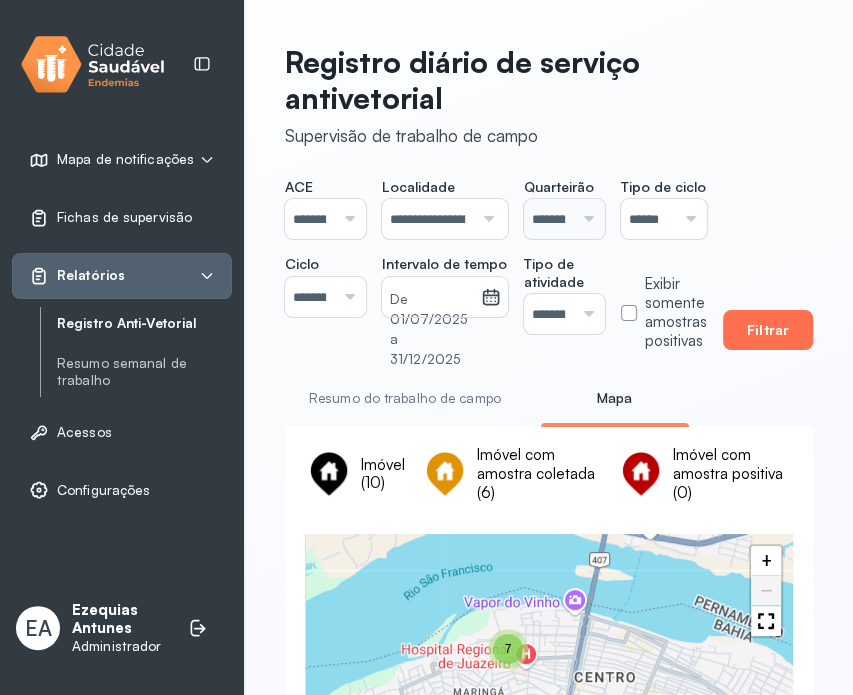 click on "Filtrar" at bounding box center (768, 330) 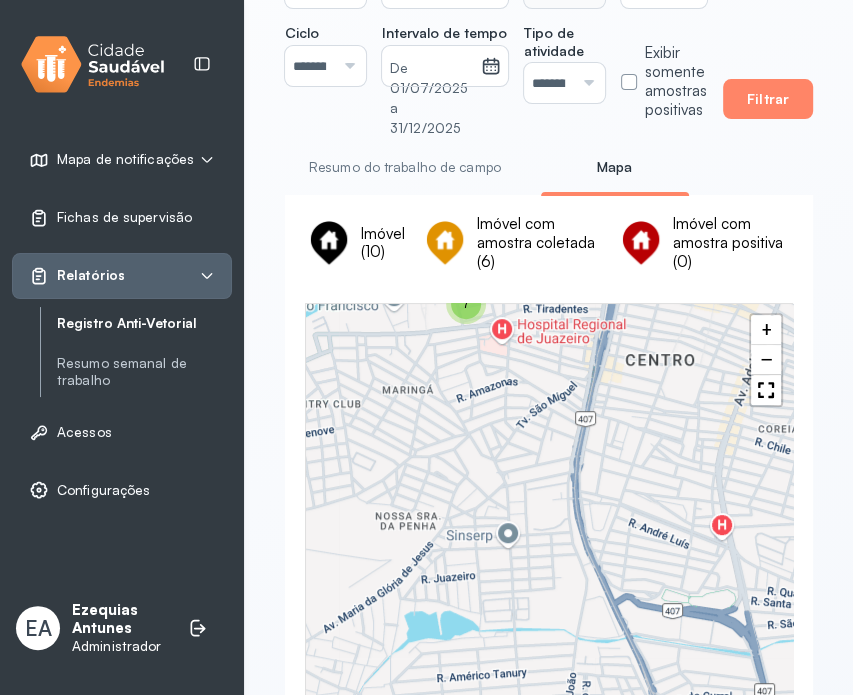 scroll, scrollTop: 200, scrollLeft: 0, axis: vertical 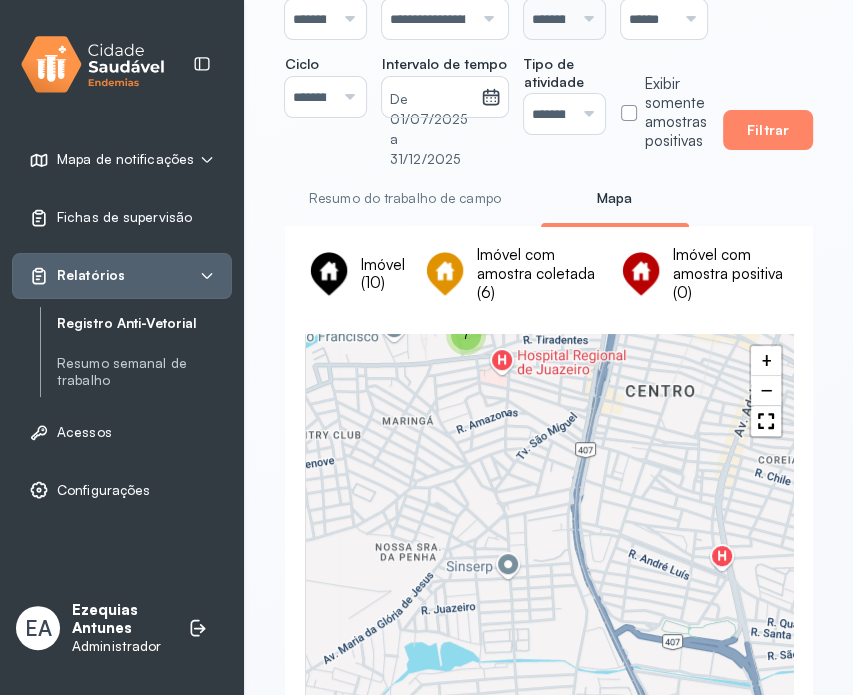 click on "Resumo do trabalho de campo" at bounding box center [405, 198] 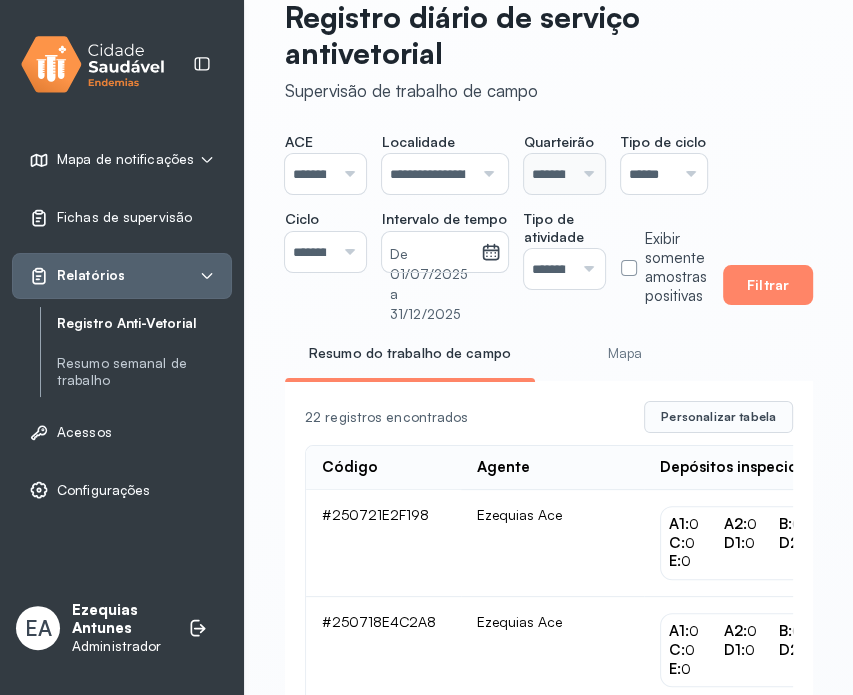 scroll, scrollTop: 0, scrollLeft: 0, axis: both 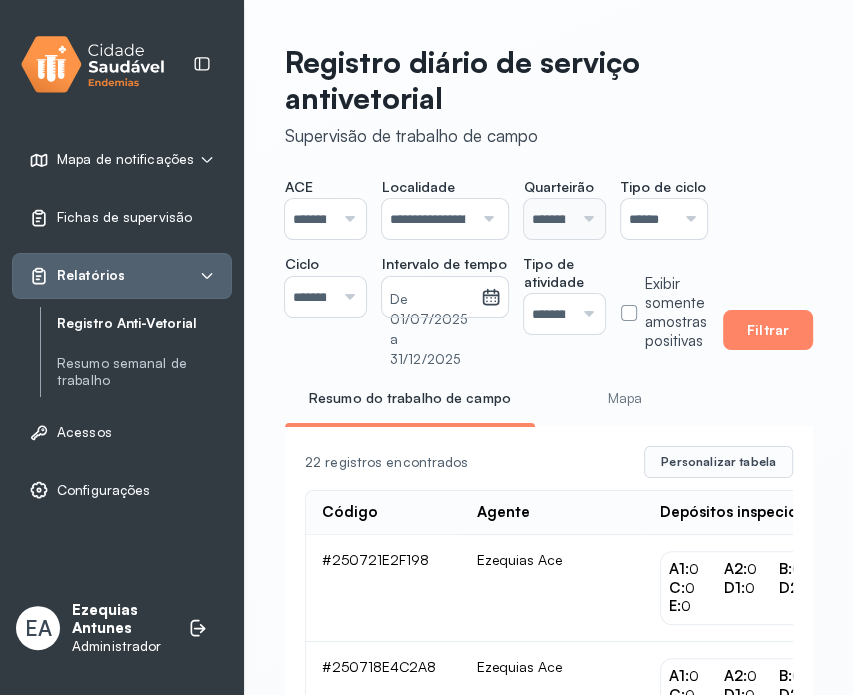 click on "Exibir somente amostras positivas" at bounding box center [676, 312] 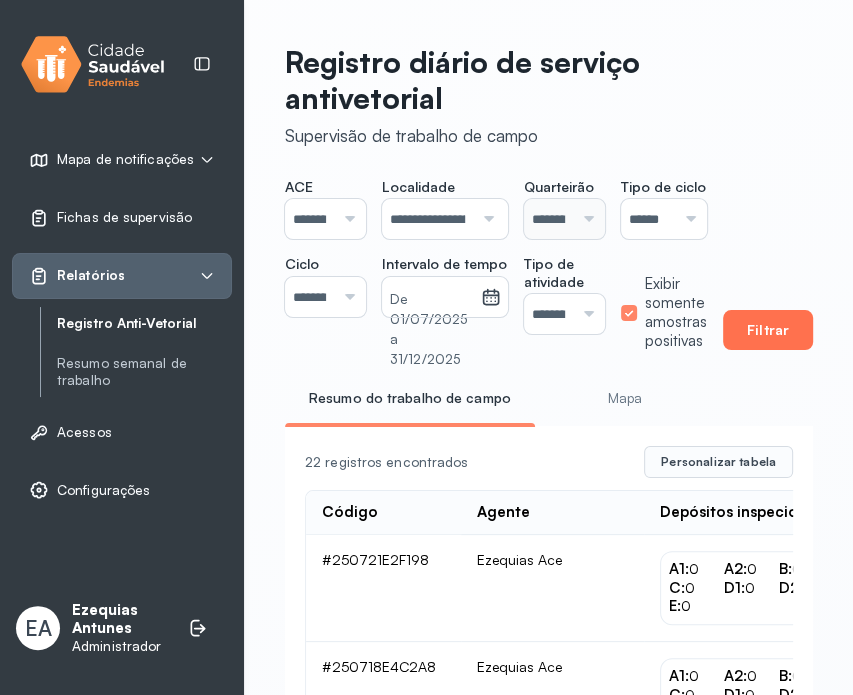 click on "Filtrar" at bounding box center [768, 330] 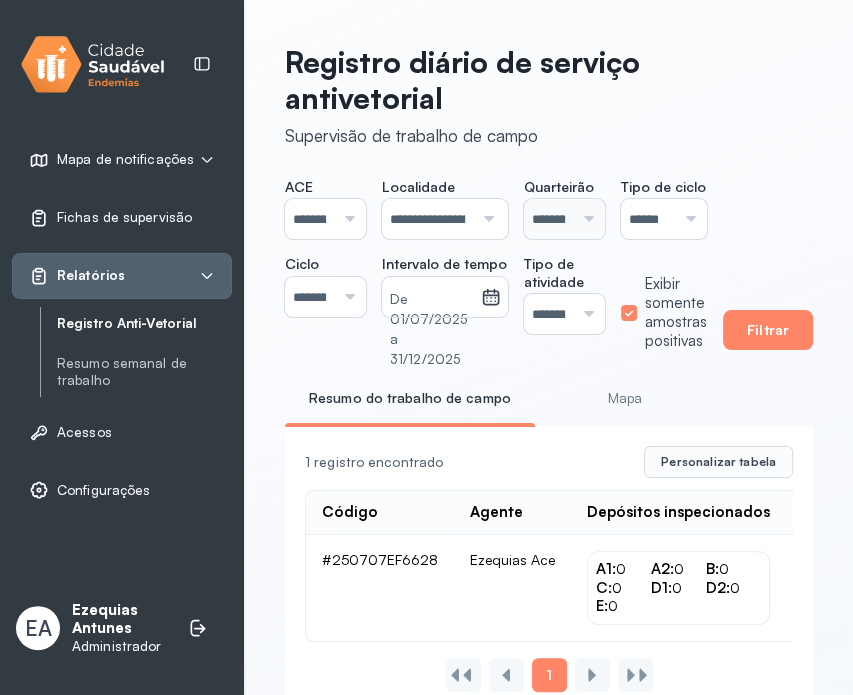 click on "**********" 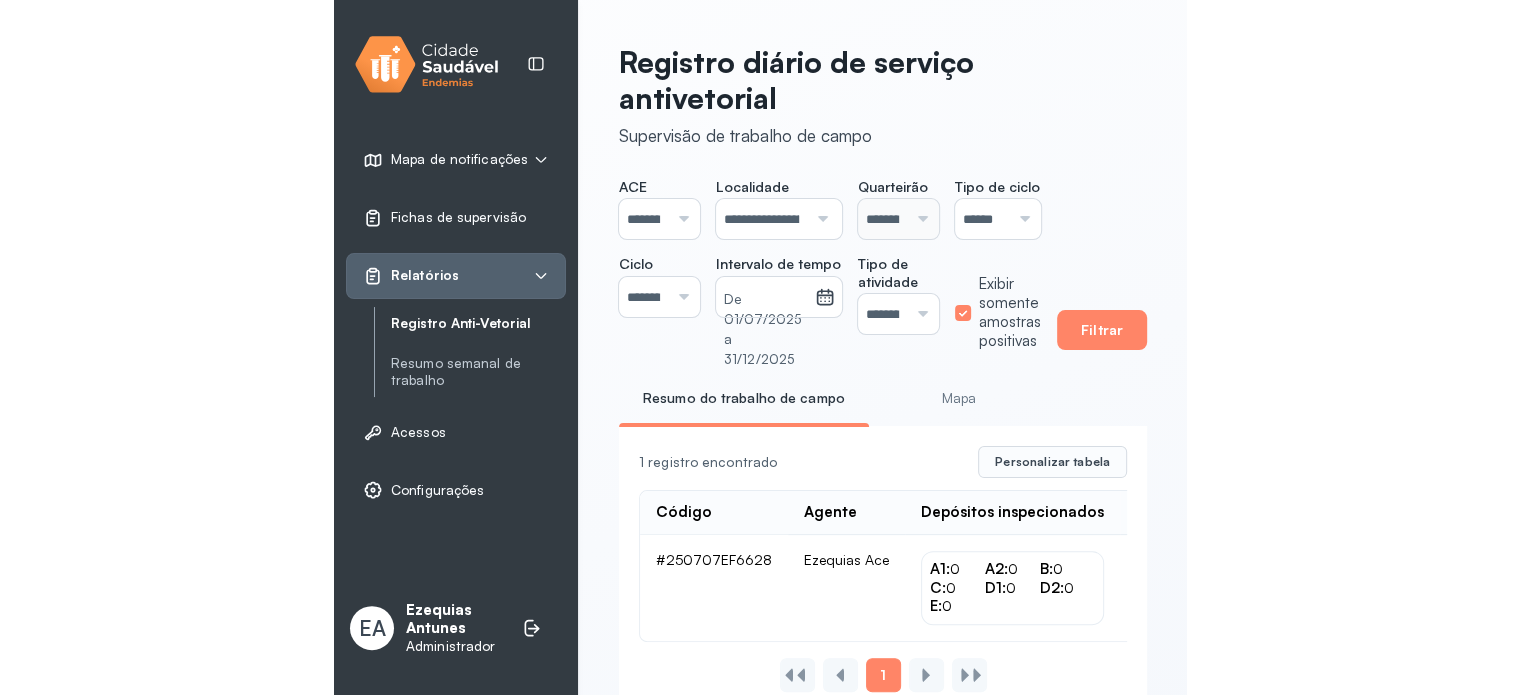 scroll, scrollTop: 0, scrollLeft: 241, axis: horizontal 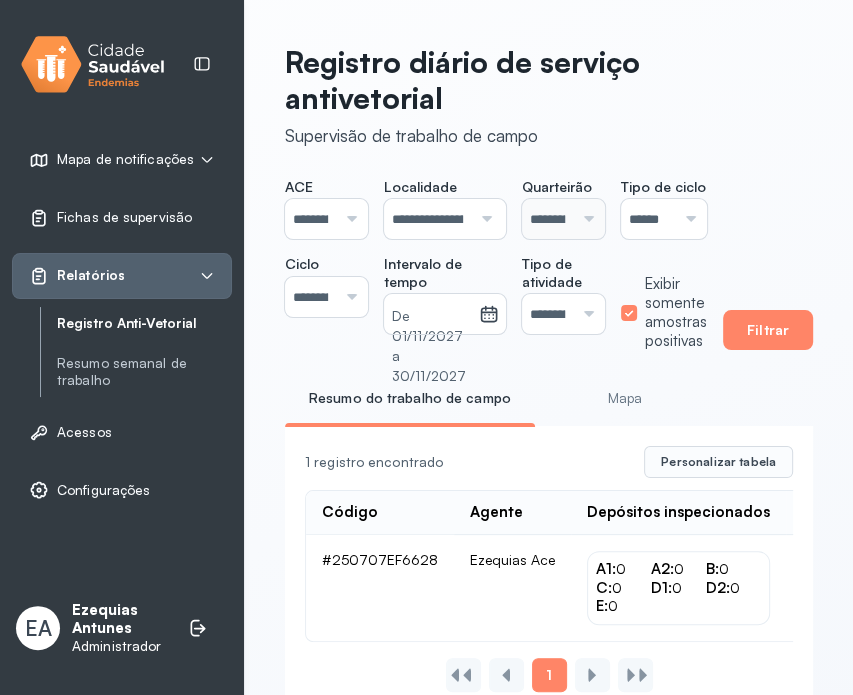 click on "**********" 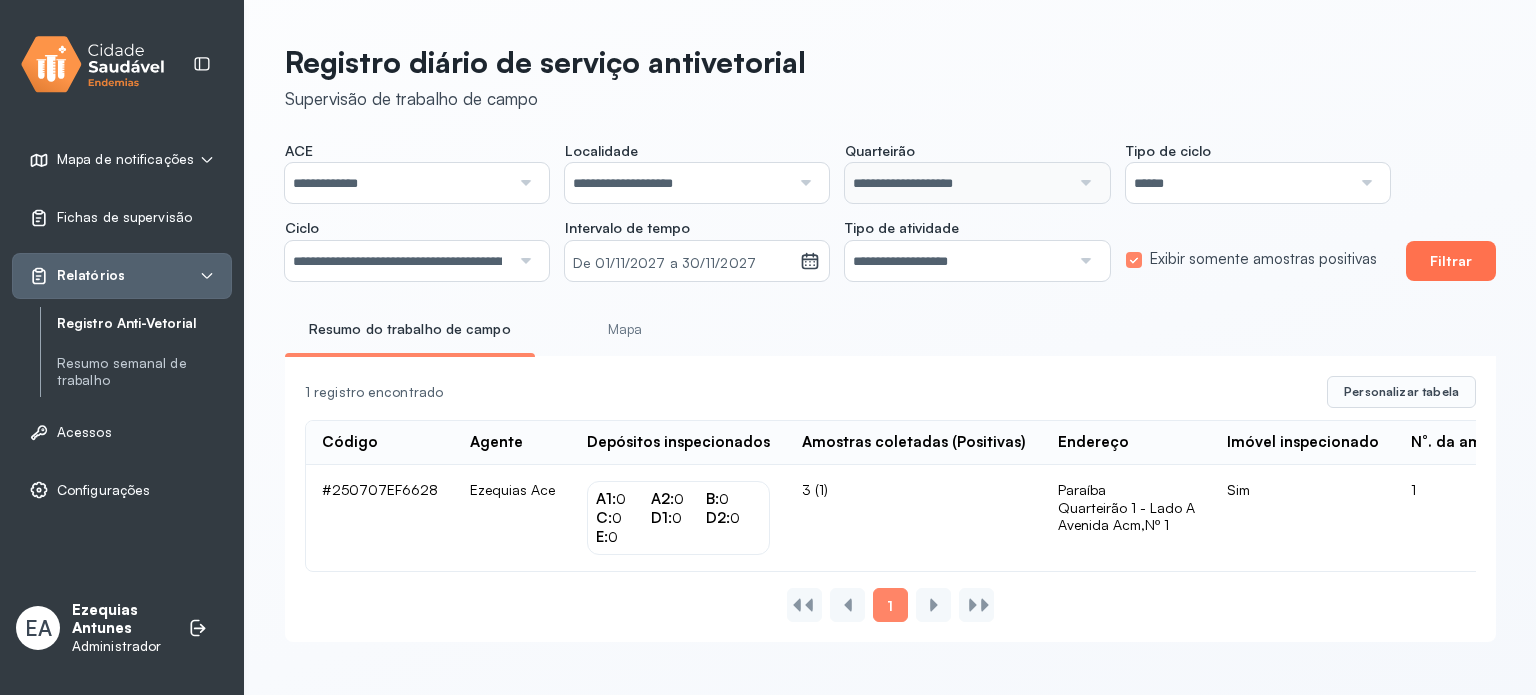 click on "Filtrar" at bounding box center (1451, 261) 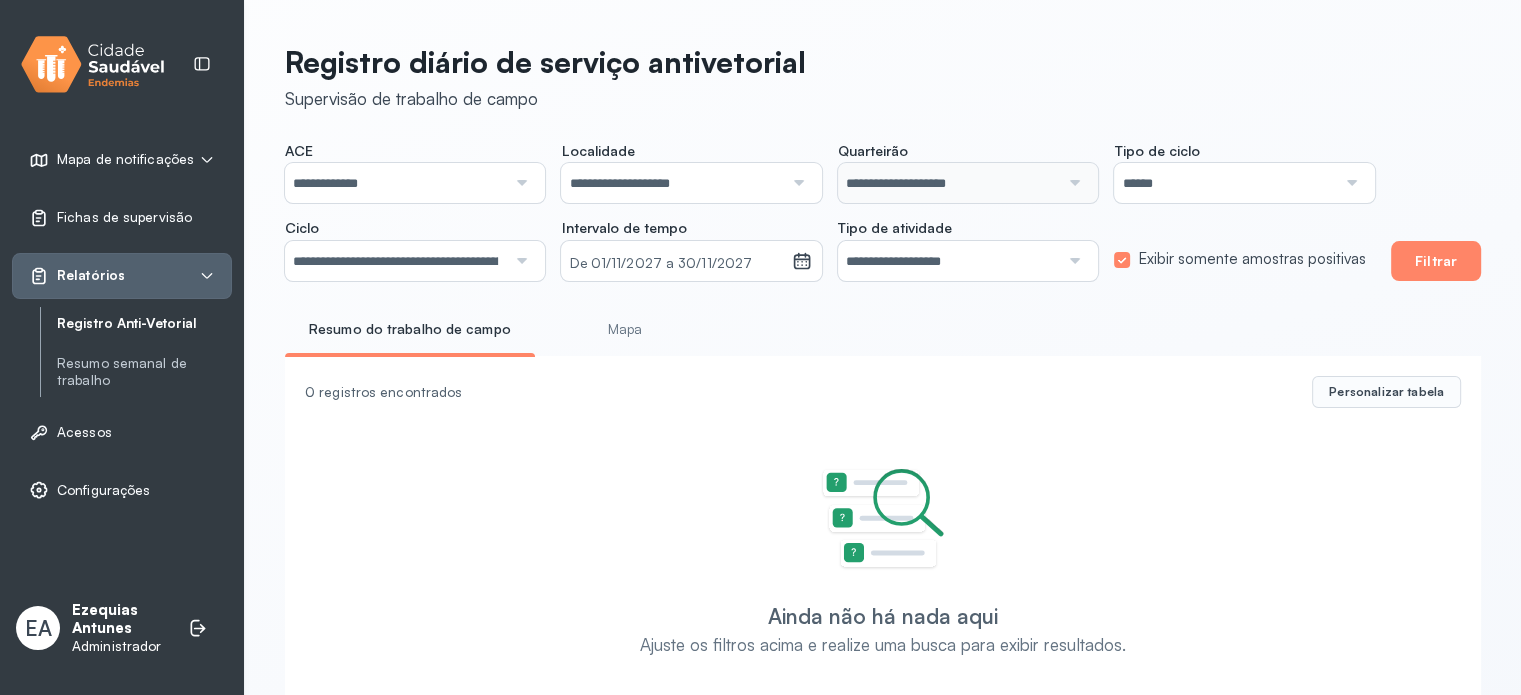 click on "**********" 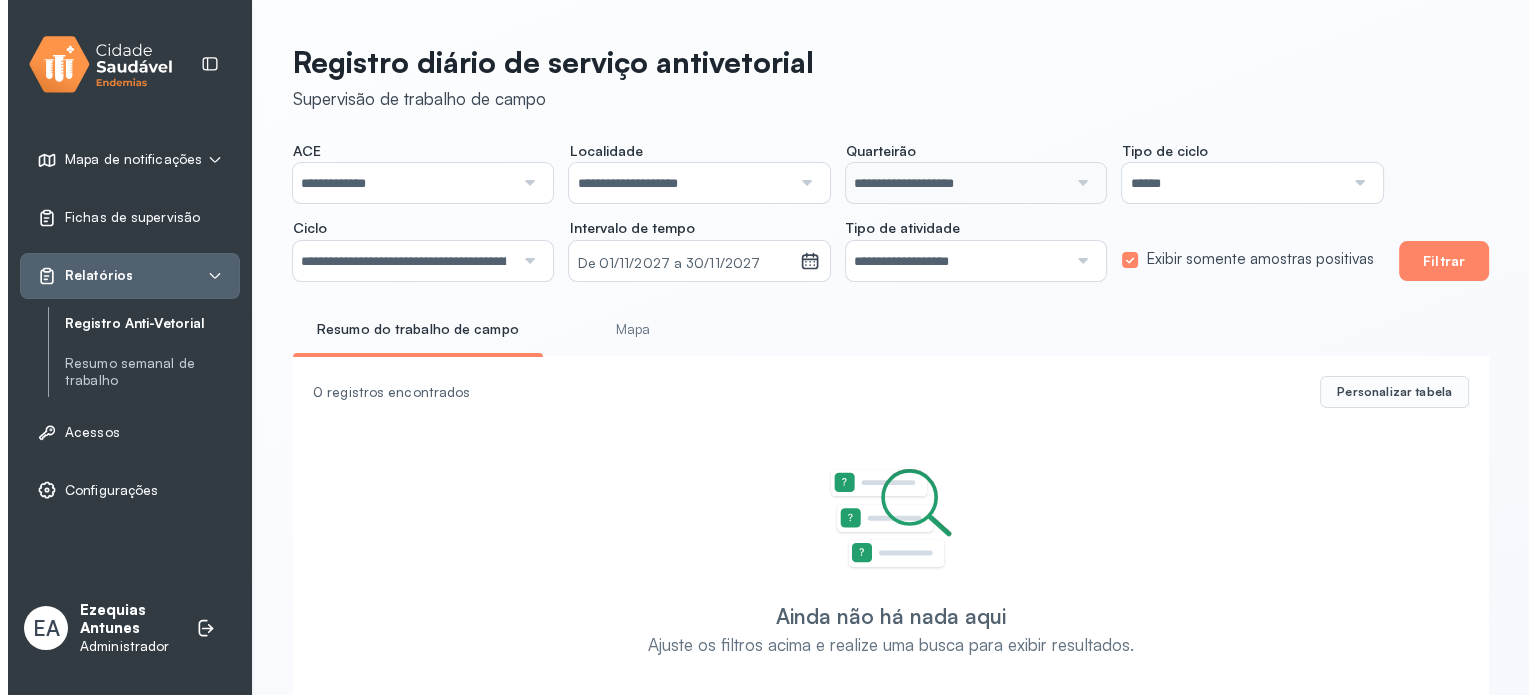 scroll, scrollTop: 0, scrollLeft: 140, axis: horizontal 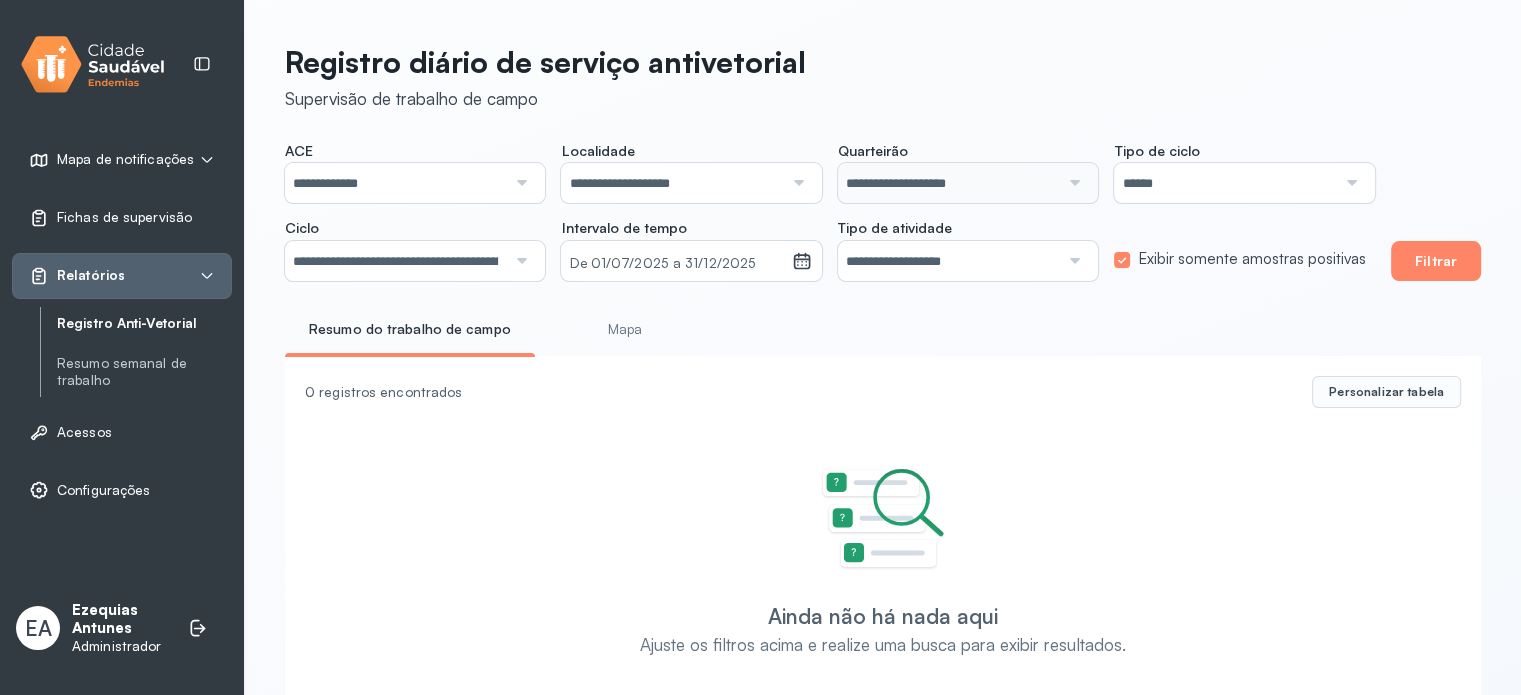 click on "**********" 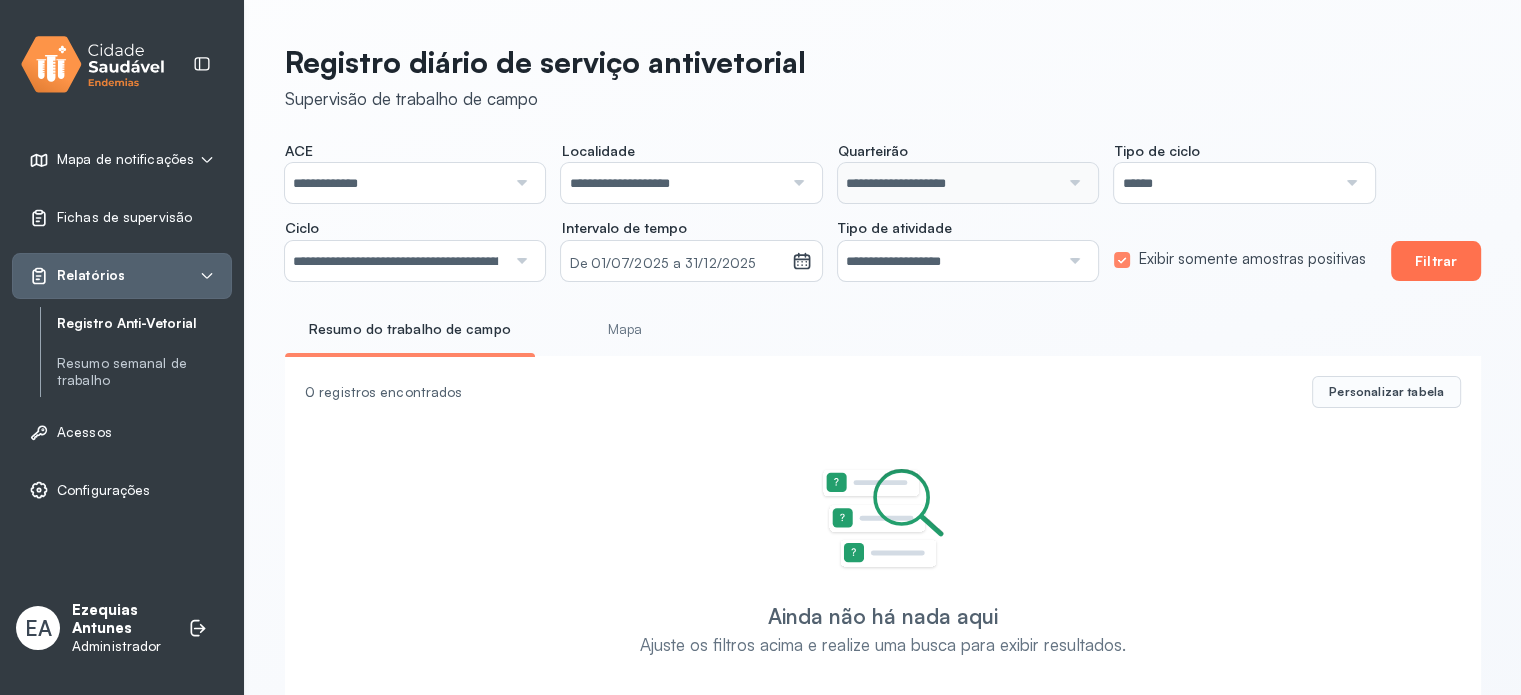 click on "Filtrar" at bounding box center (1436, 261) 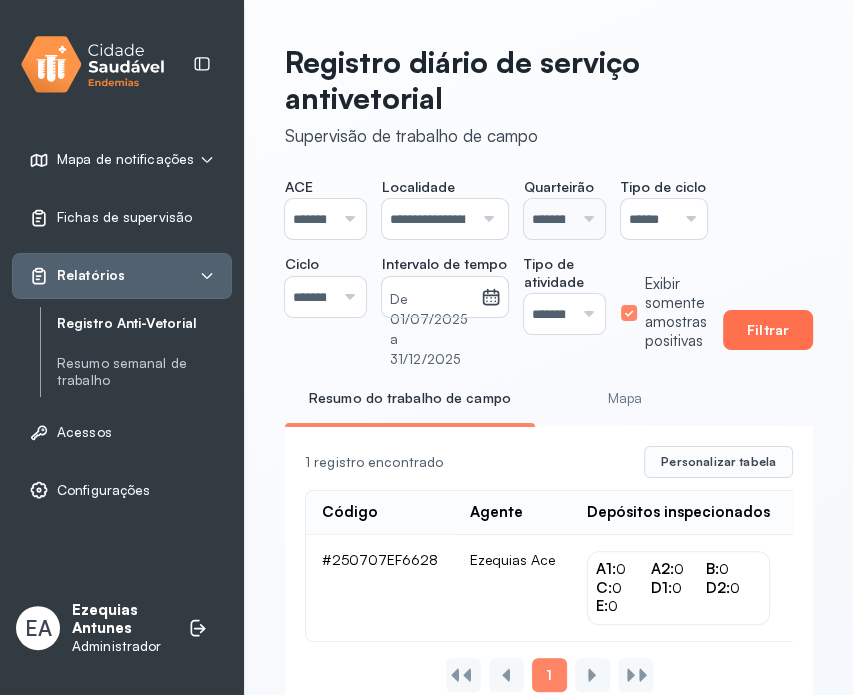 click on "Filtrar" at bounding box center [768, 330] 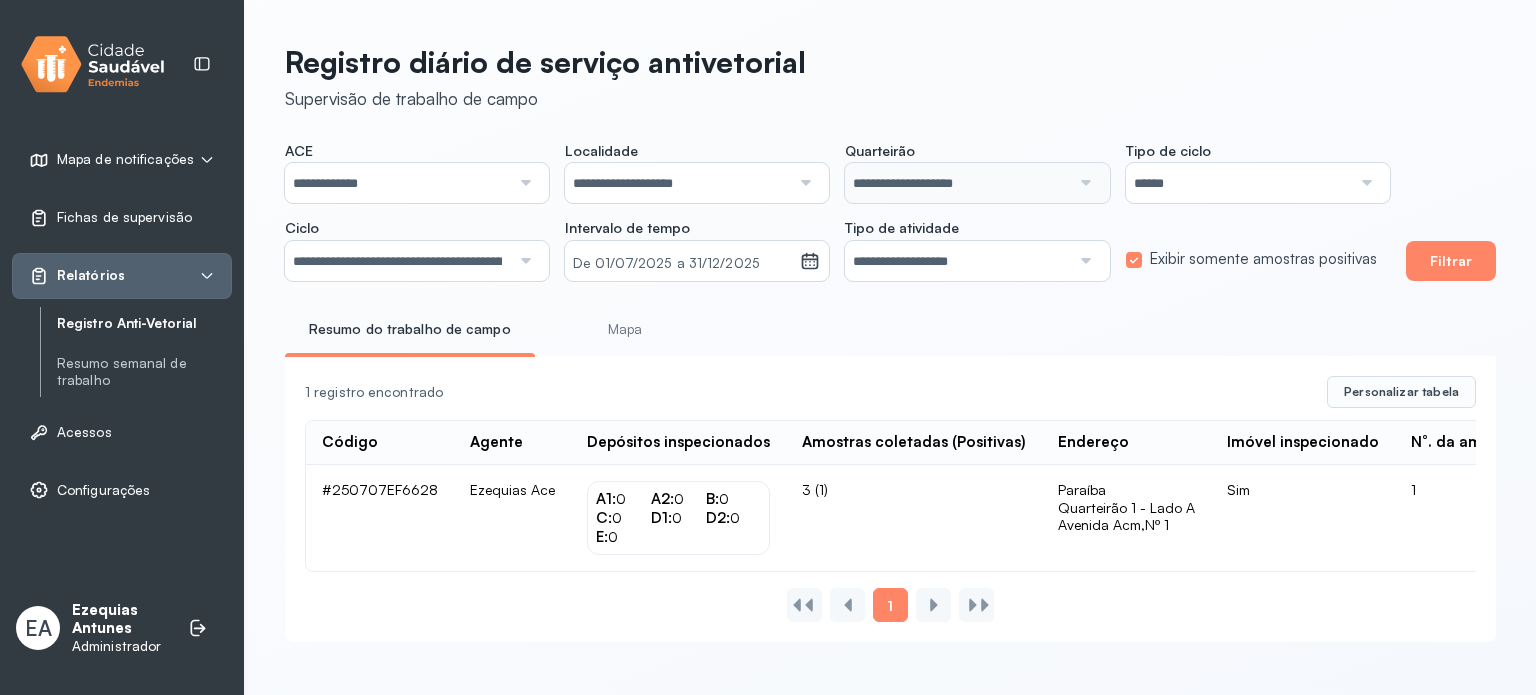 click on "Registro diário de serviço antivetorial Supervisão de trabalho de campo" at bounding box center [890, 77] 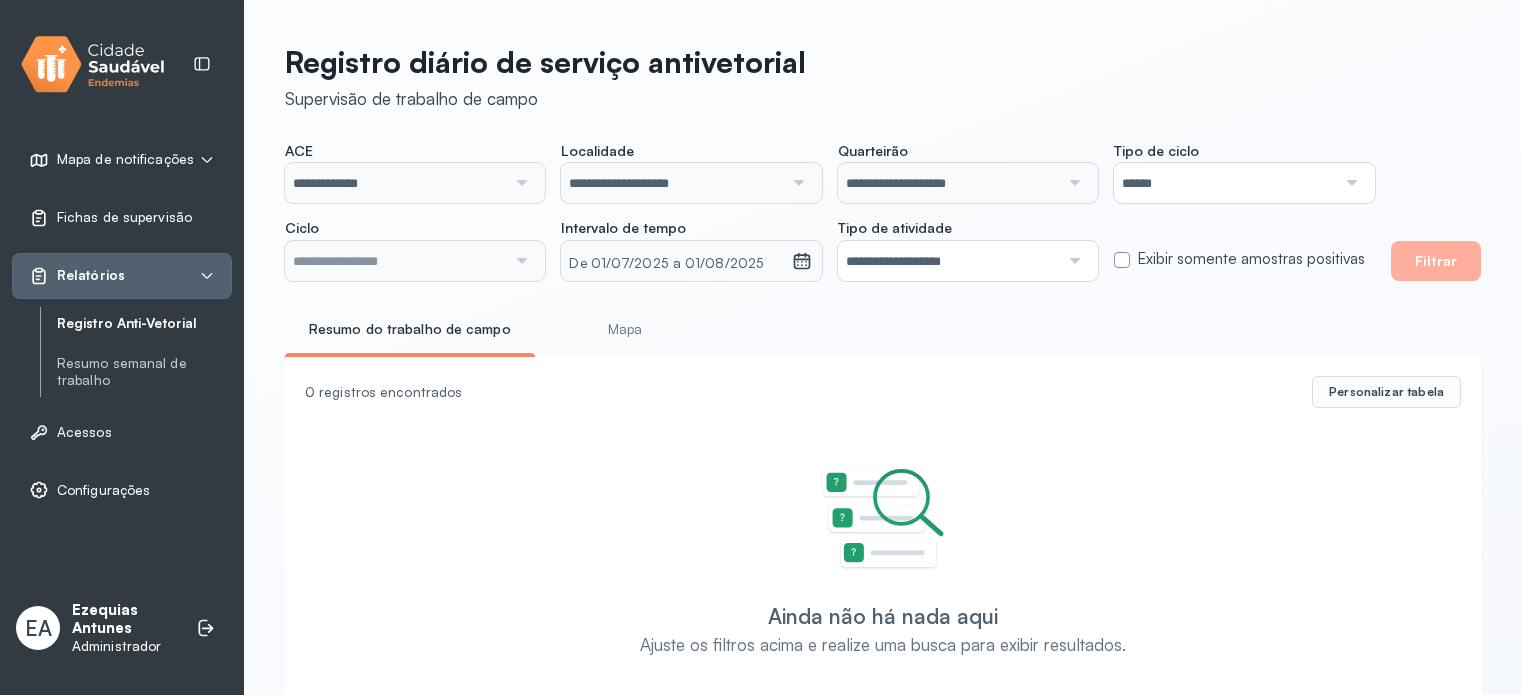scroll, scrollTop: 0, scrollLeft: 0, axis: both 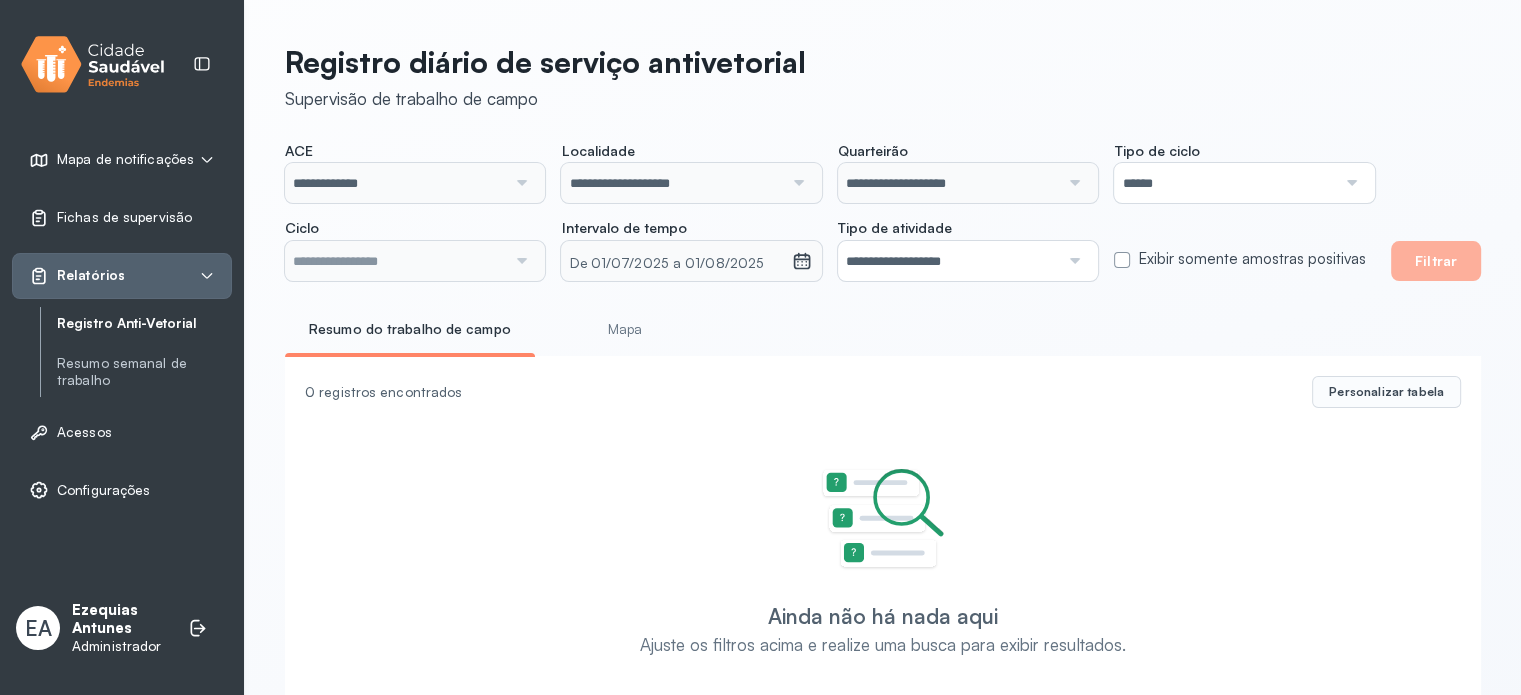 type on "**********" 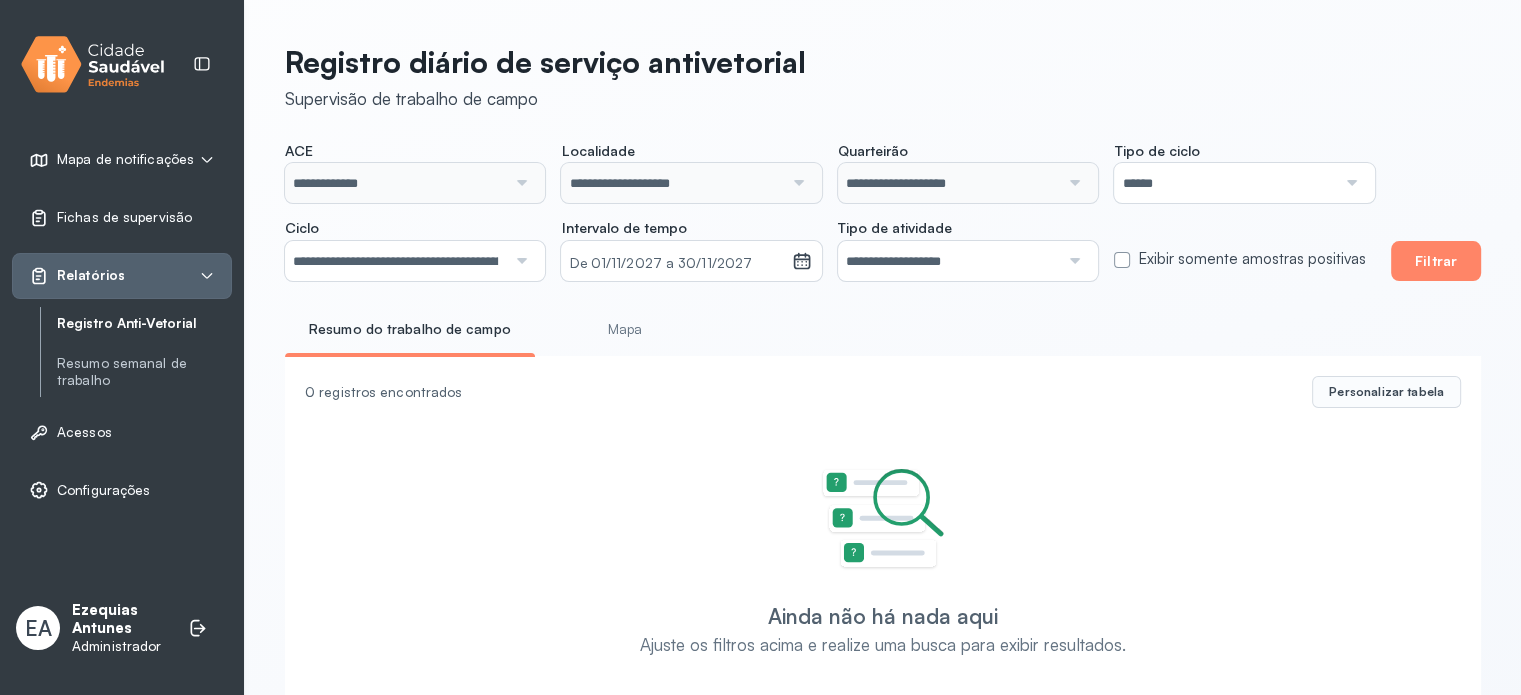 click at bounding box center (519, 261) 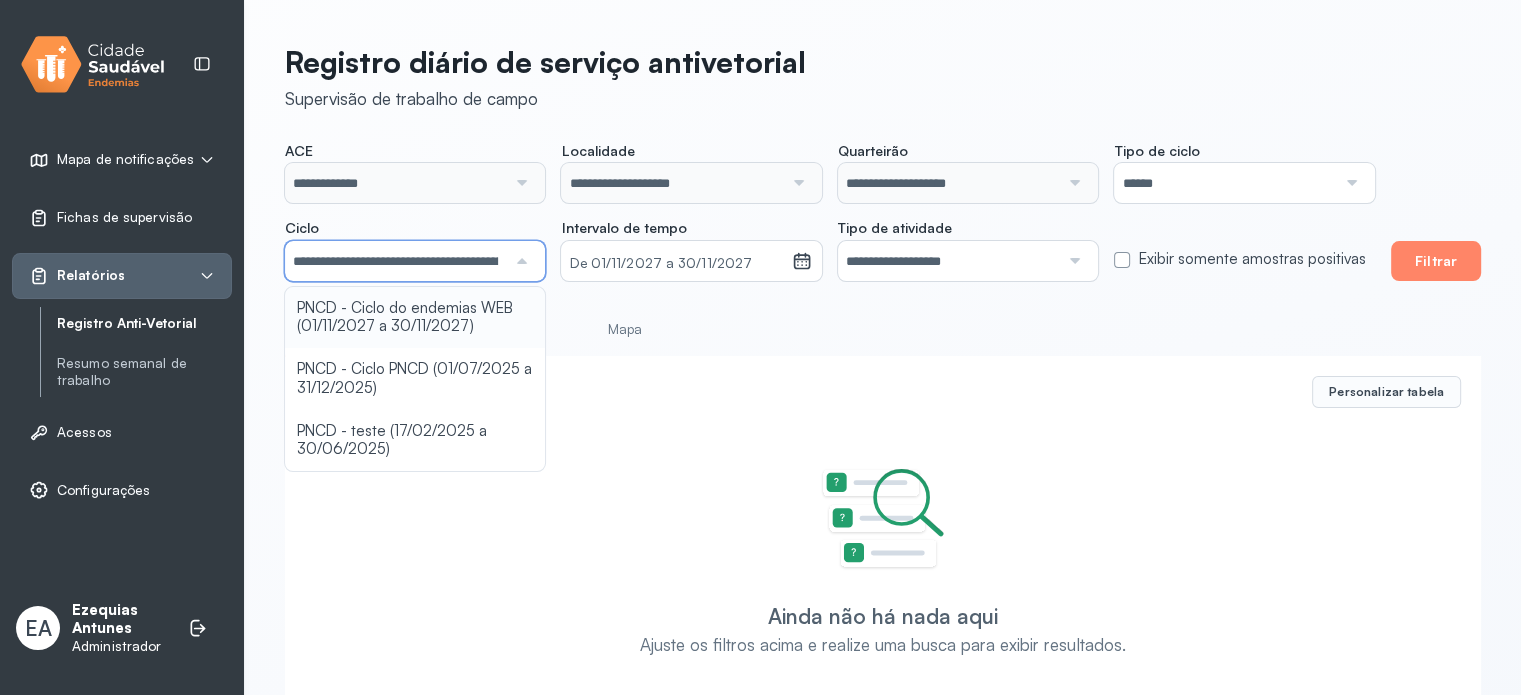 scroll, scrollTop: 0, scrollLeft: 140, axis: horizontal 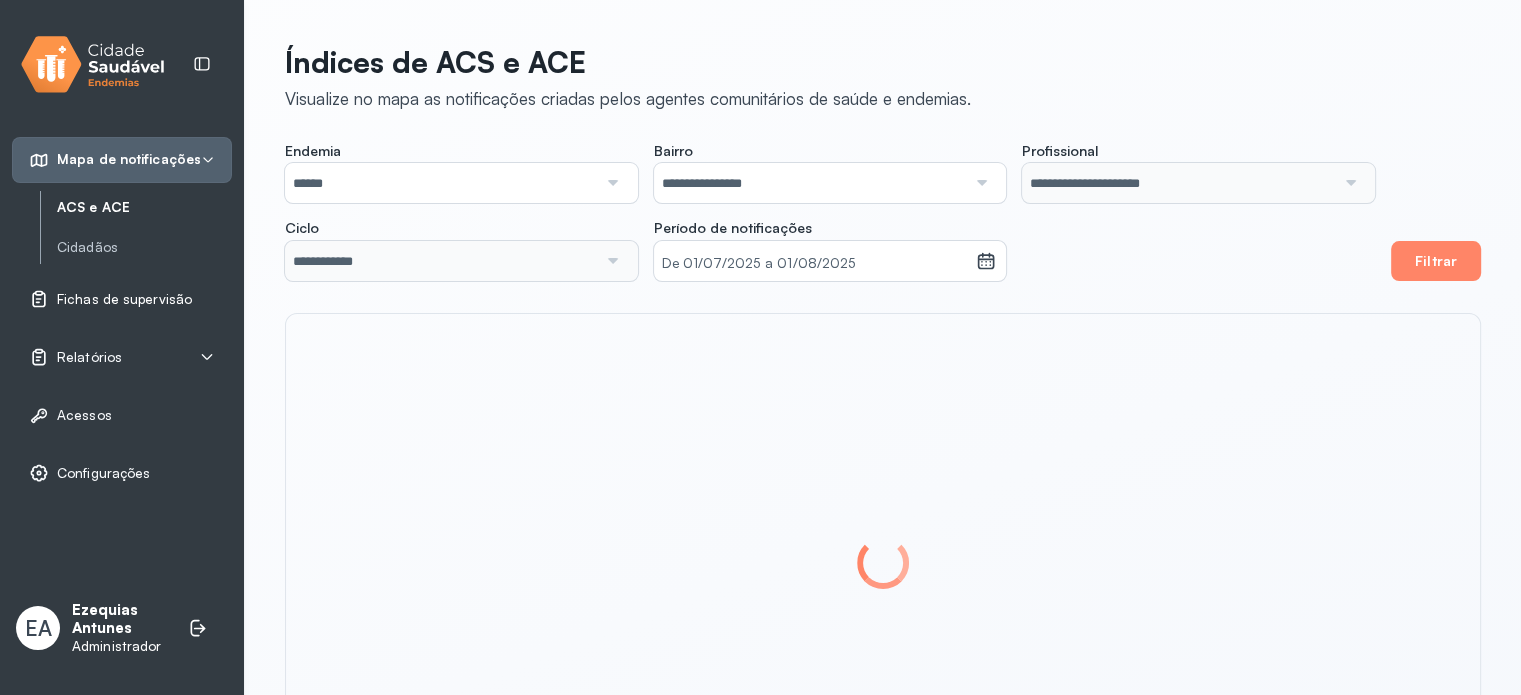 click on "Fichas de supervisão" at bounding box center (124, 299) 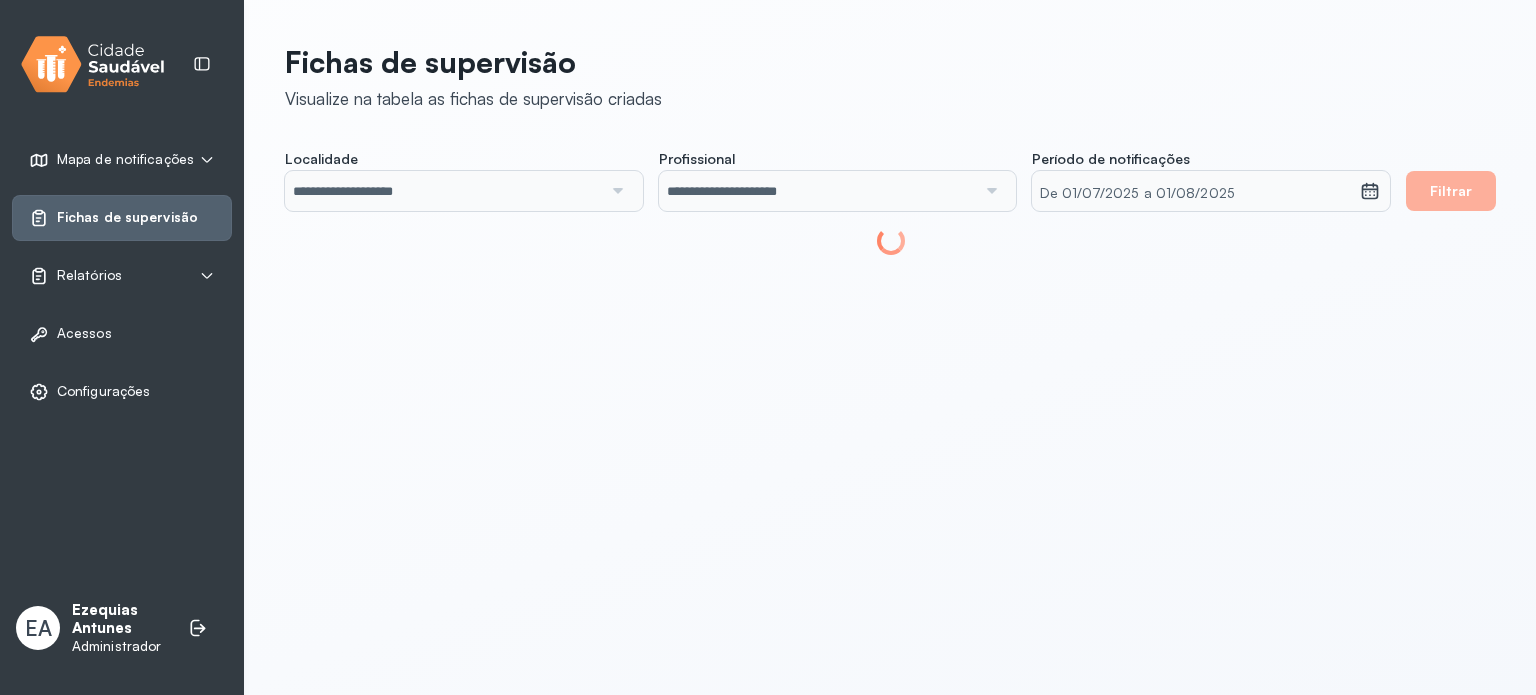 click on "Configurações" at bounding box center (122, 392) 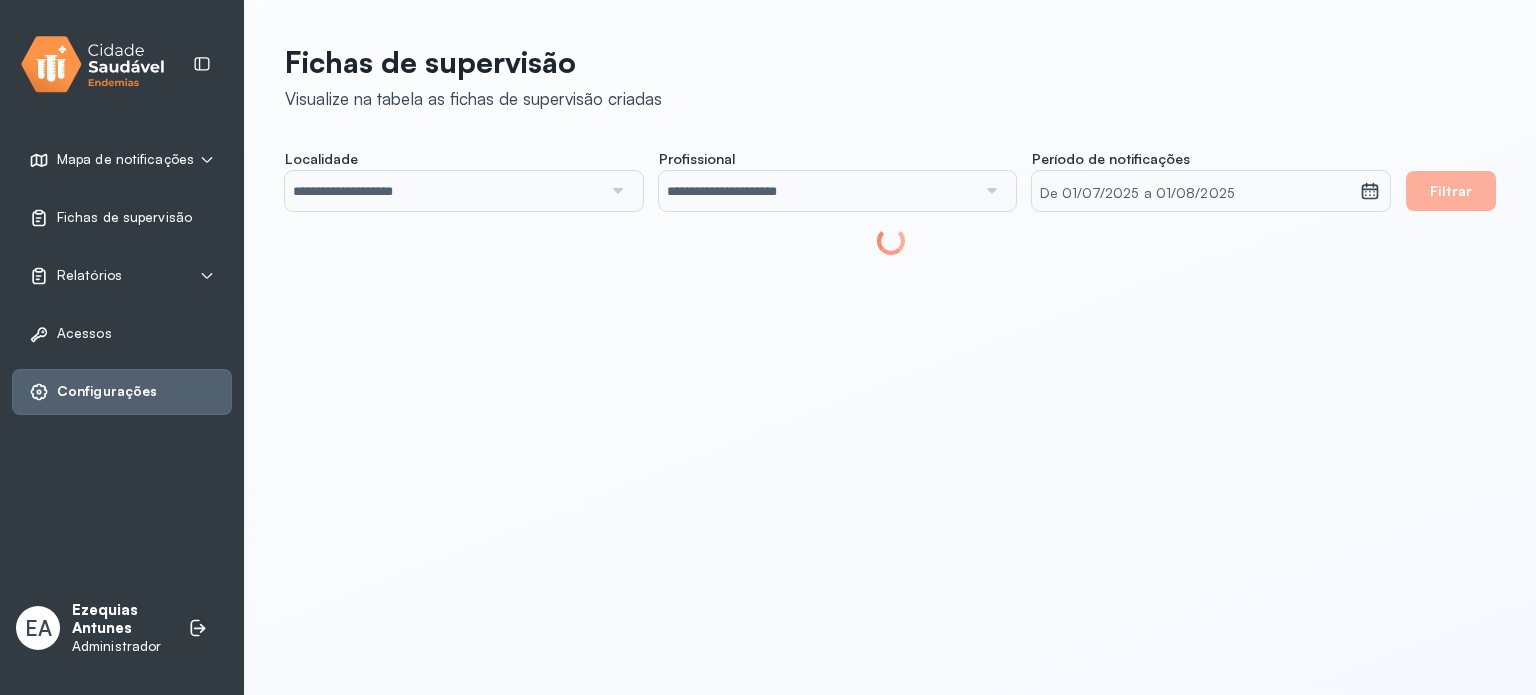 click on "Relatórios" at bounding box center [122, 276] 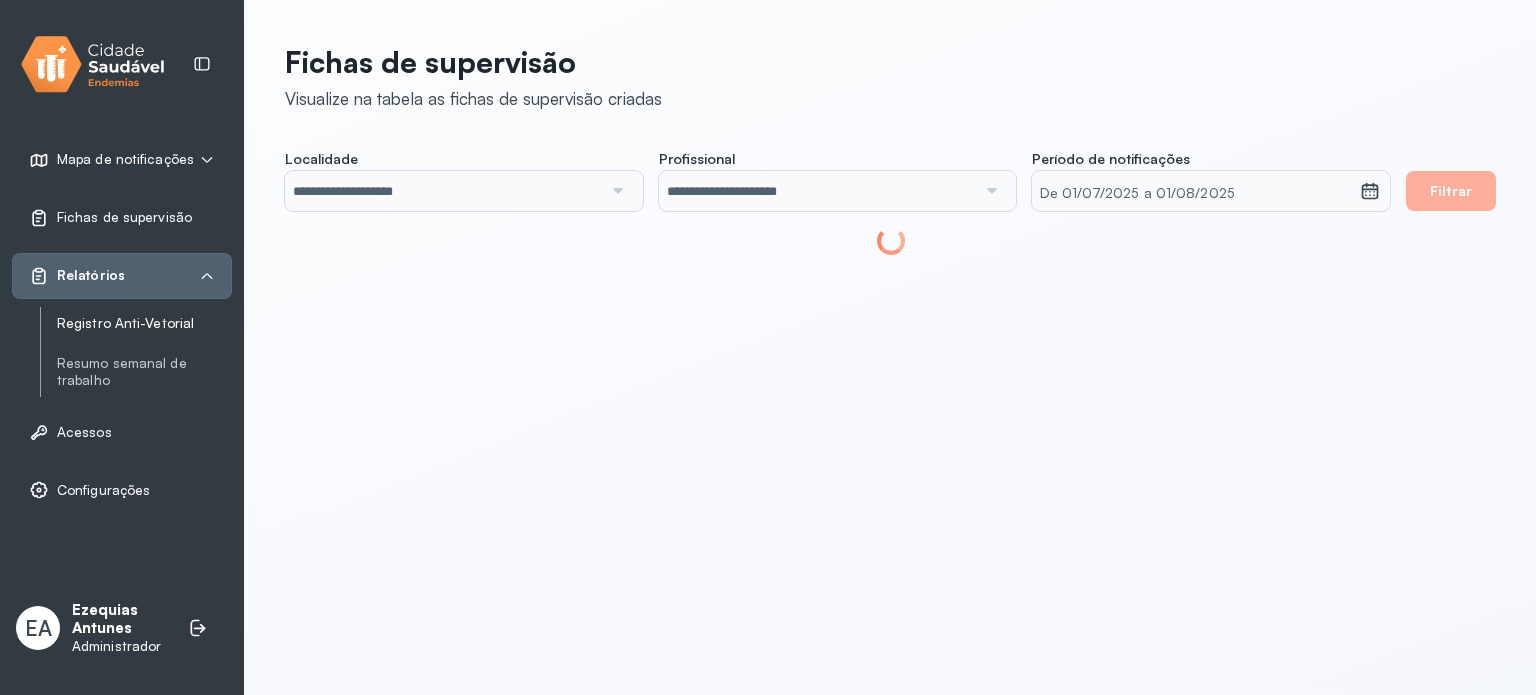 click on "Registro Anti-Vetorial" at bounding box center [144, 323] 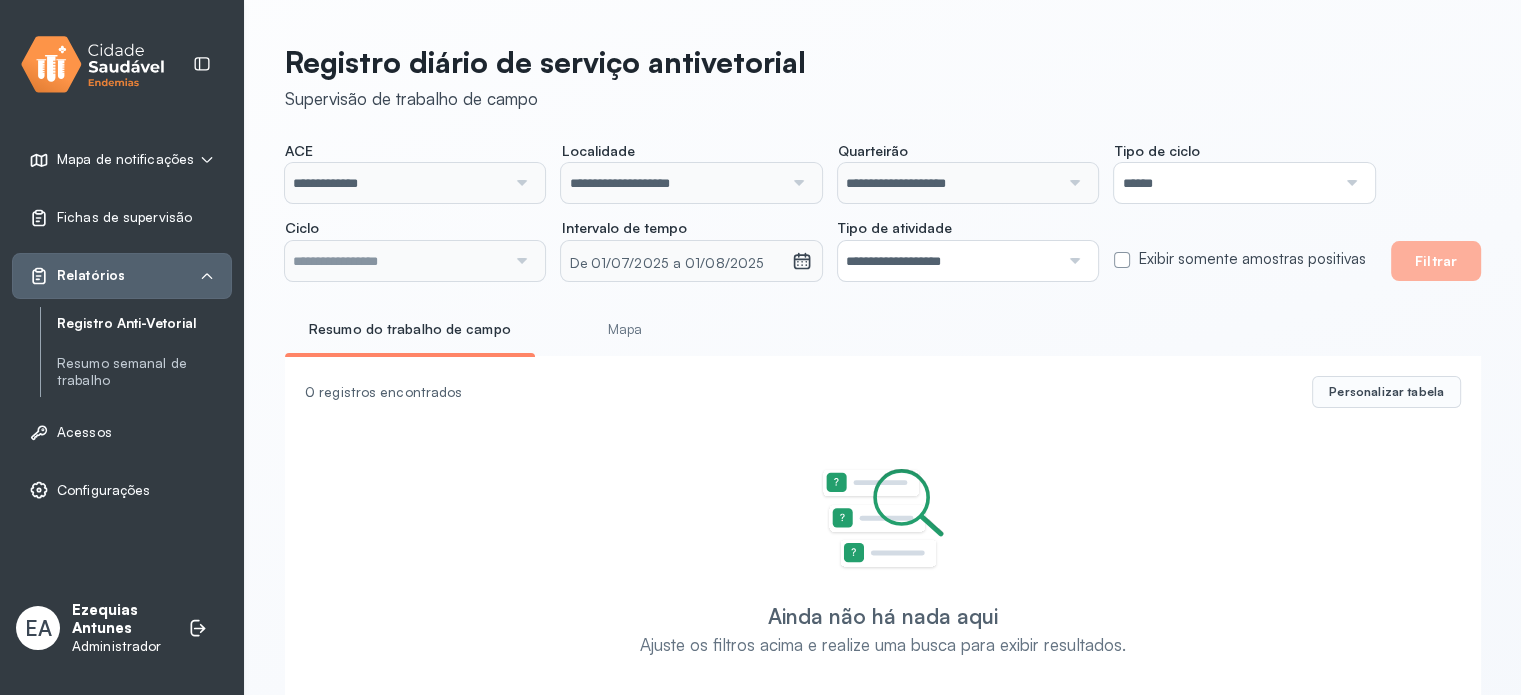 type on "**********" 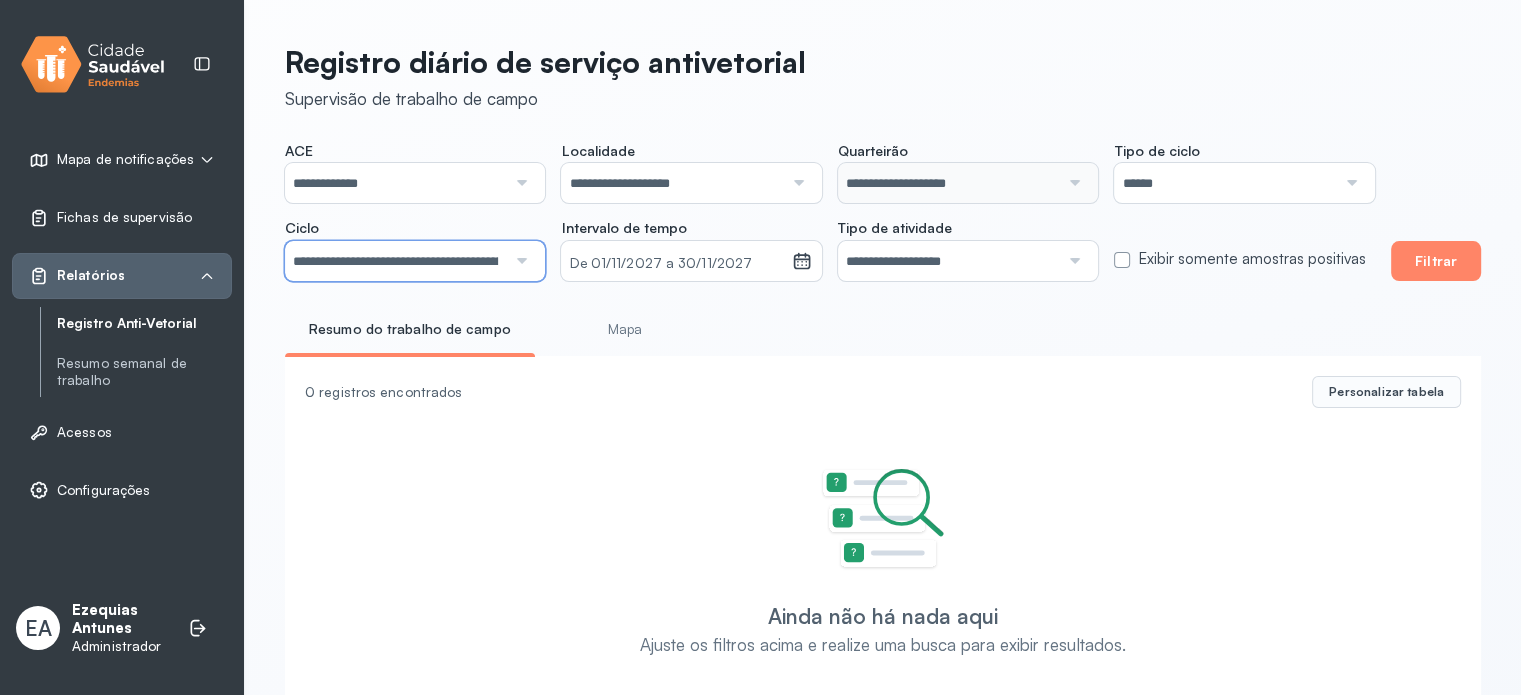 click on "**********" at bounding box center (395, 261) 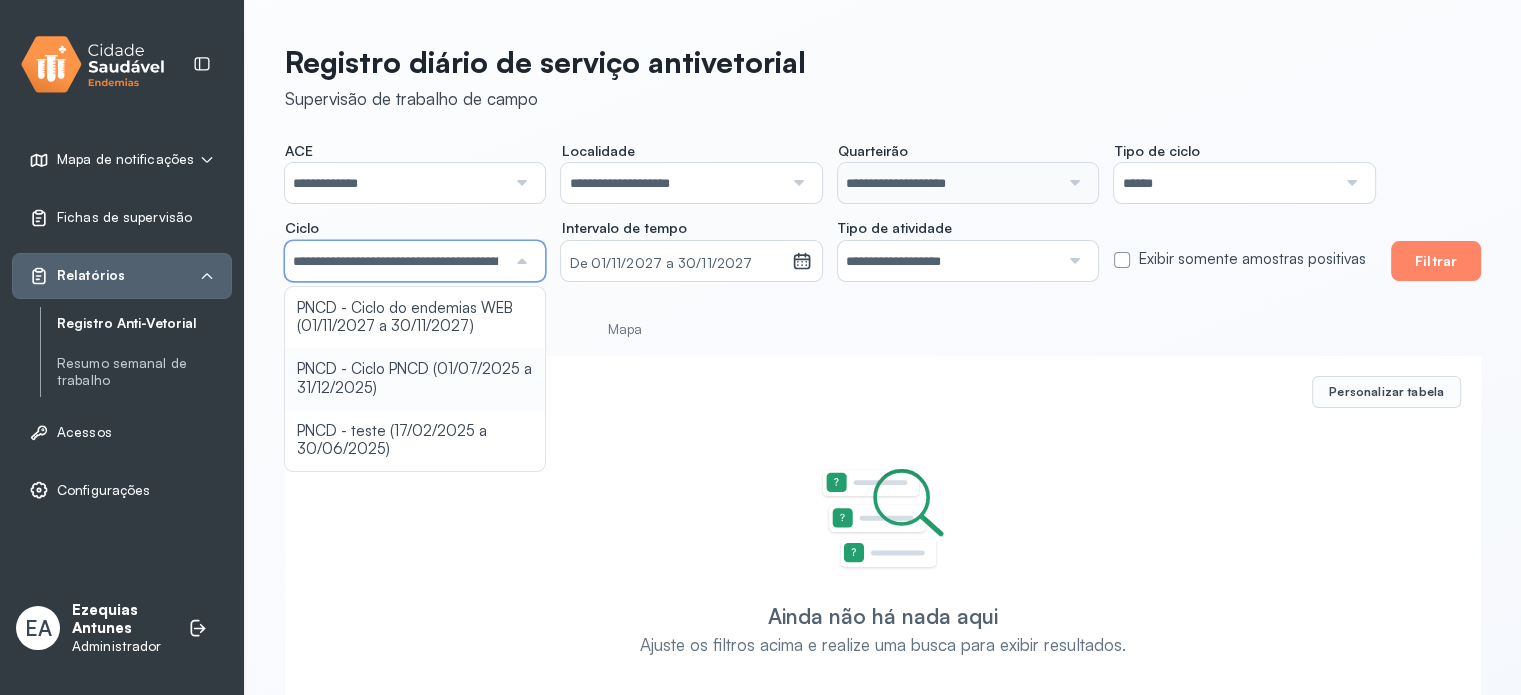 click on "**********" 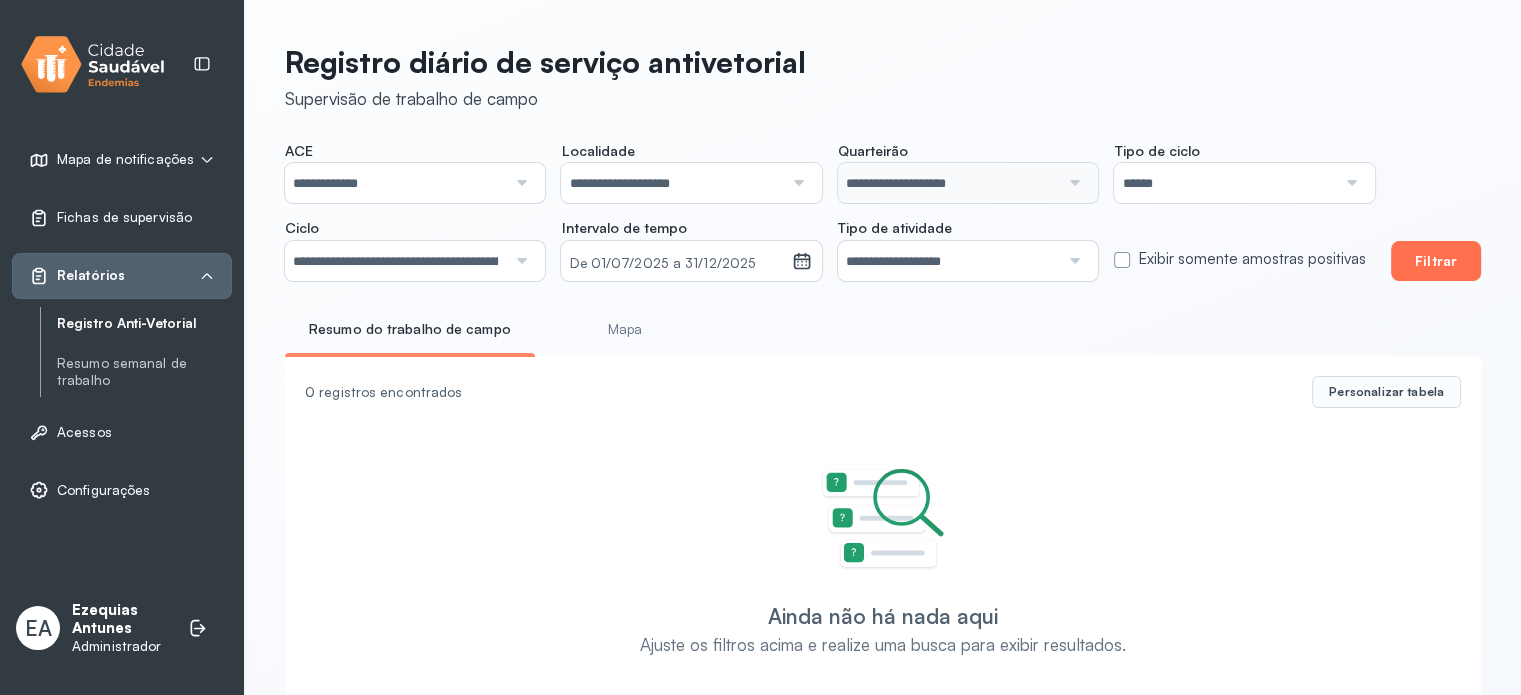click on "Filtrar" at bounding box center (1436, 261) 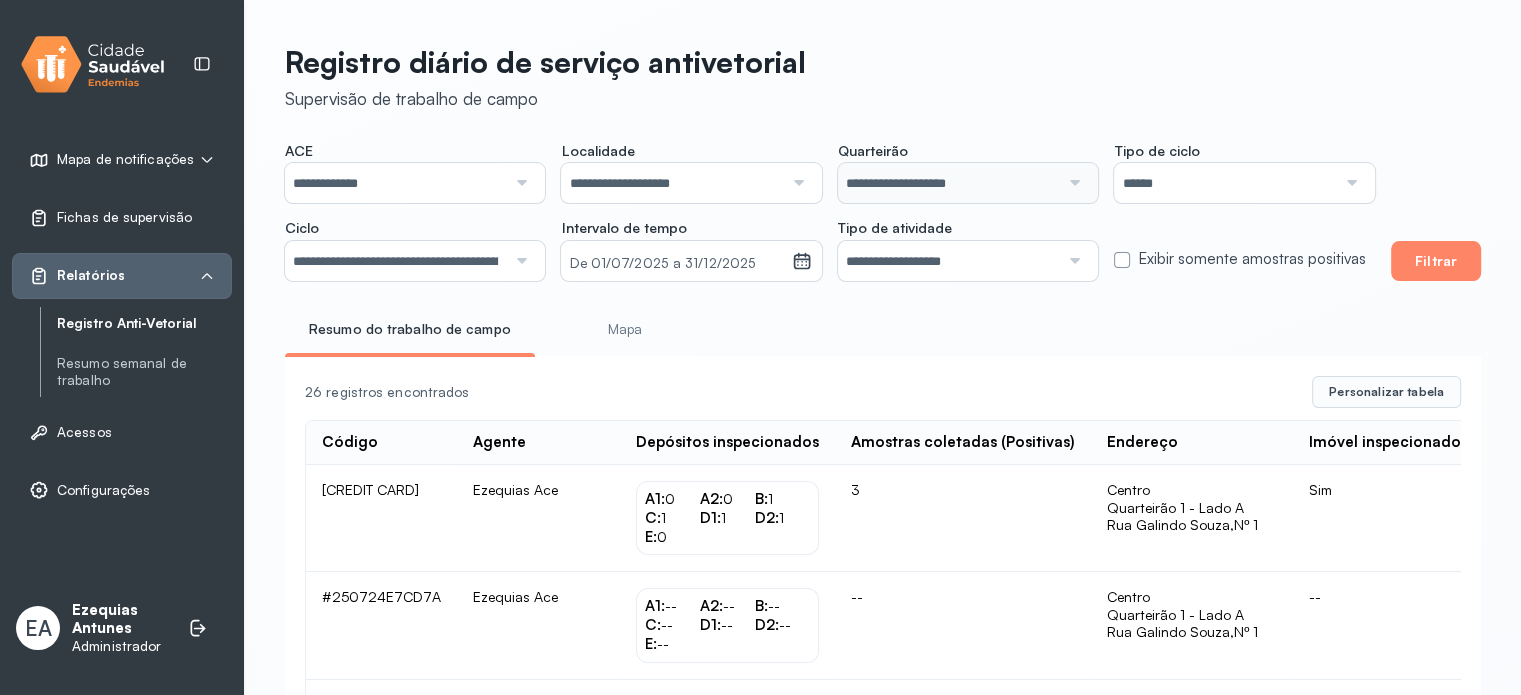 click on "Exibir somente amostras positivas" at bounding box center (1251, 259) 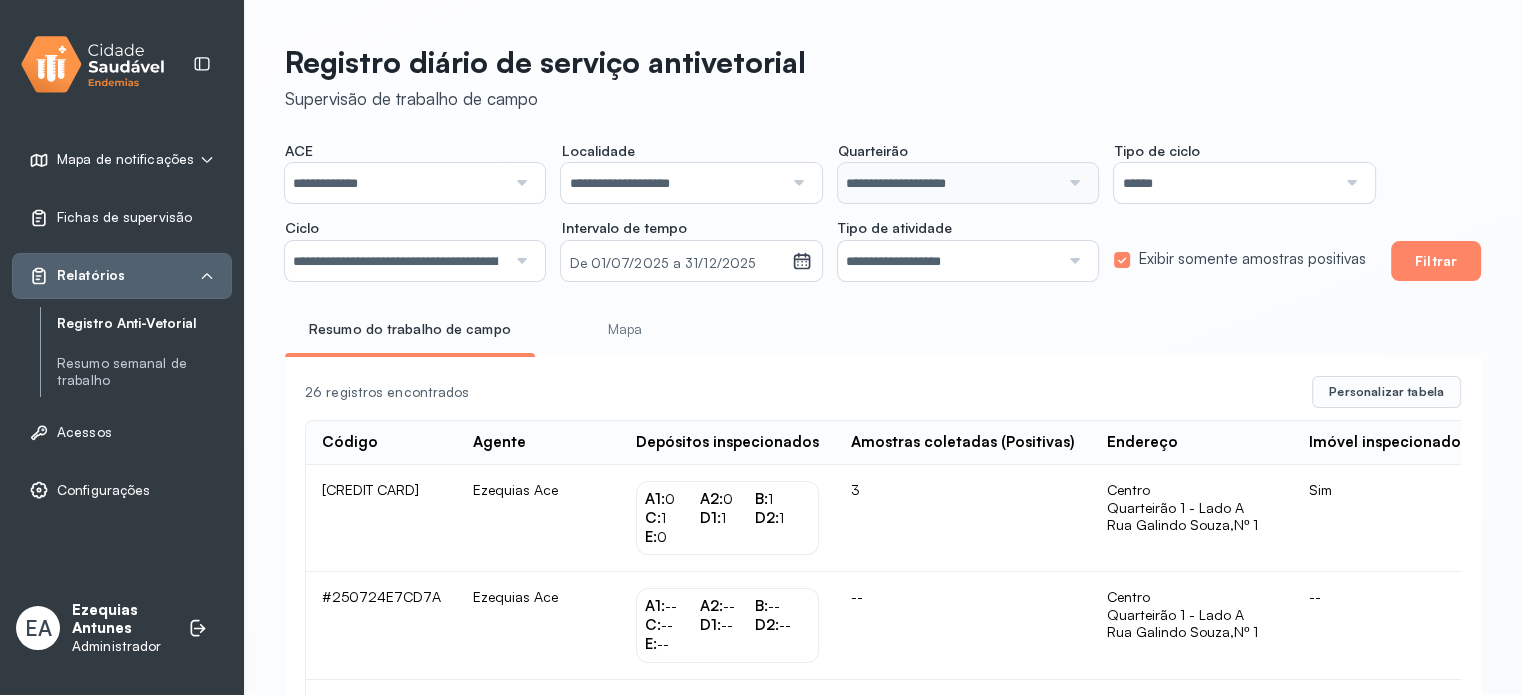 click on "Exibir somente amostras positivas" 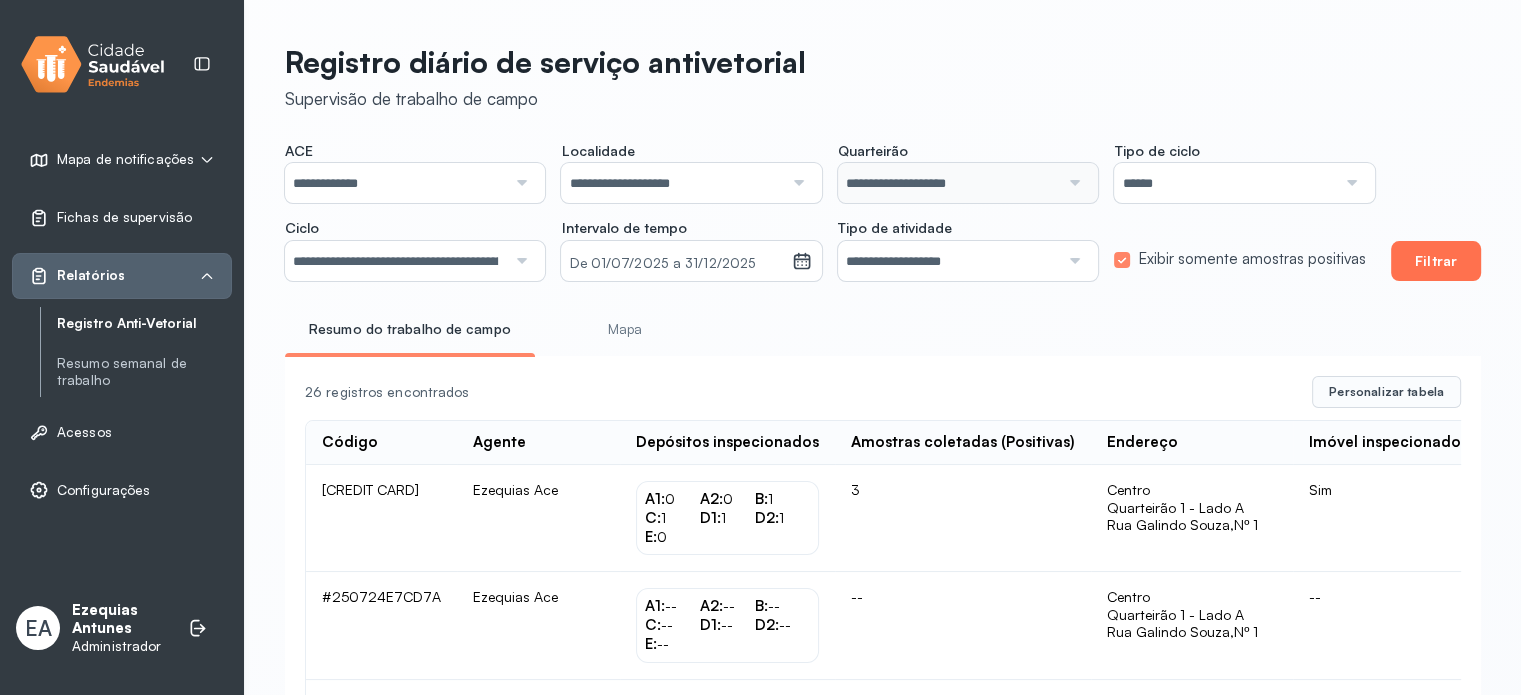 click on "Filtrar" at bounding box center (1436, 261) 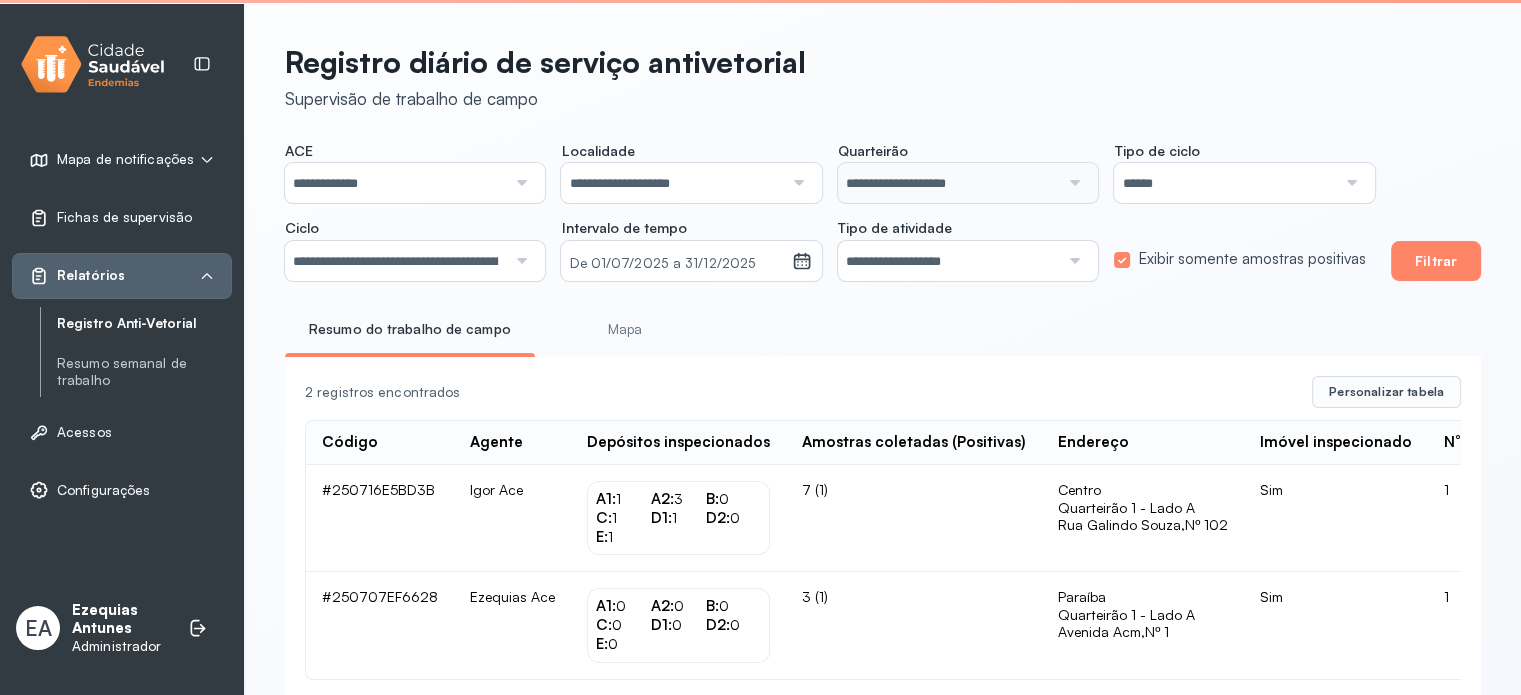 click on "Mapa" at bounding box center [625, 329] 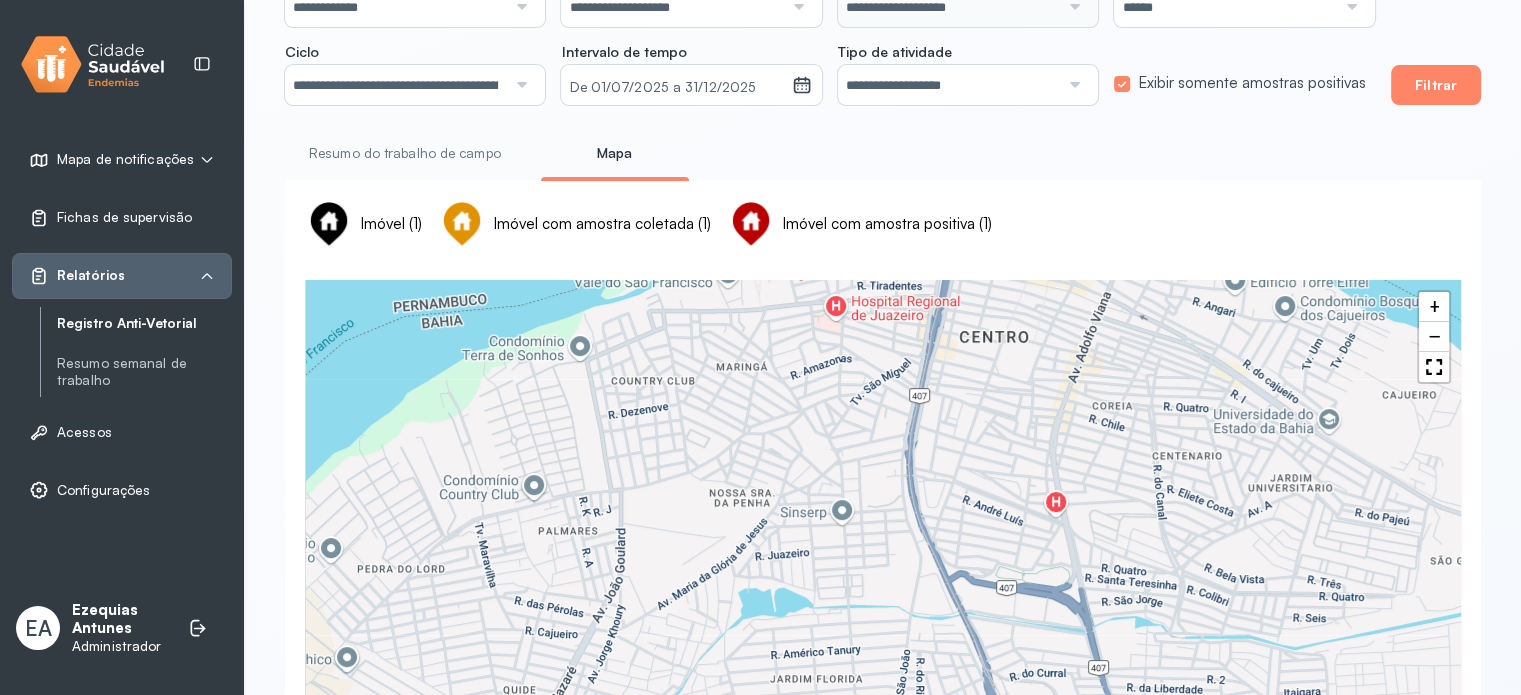 scroll, scrollTop: 200, scrollLeft: 0, axis: vertical 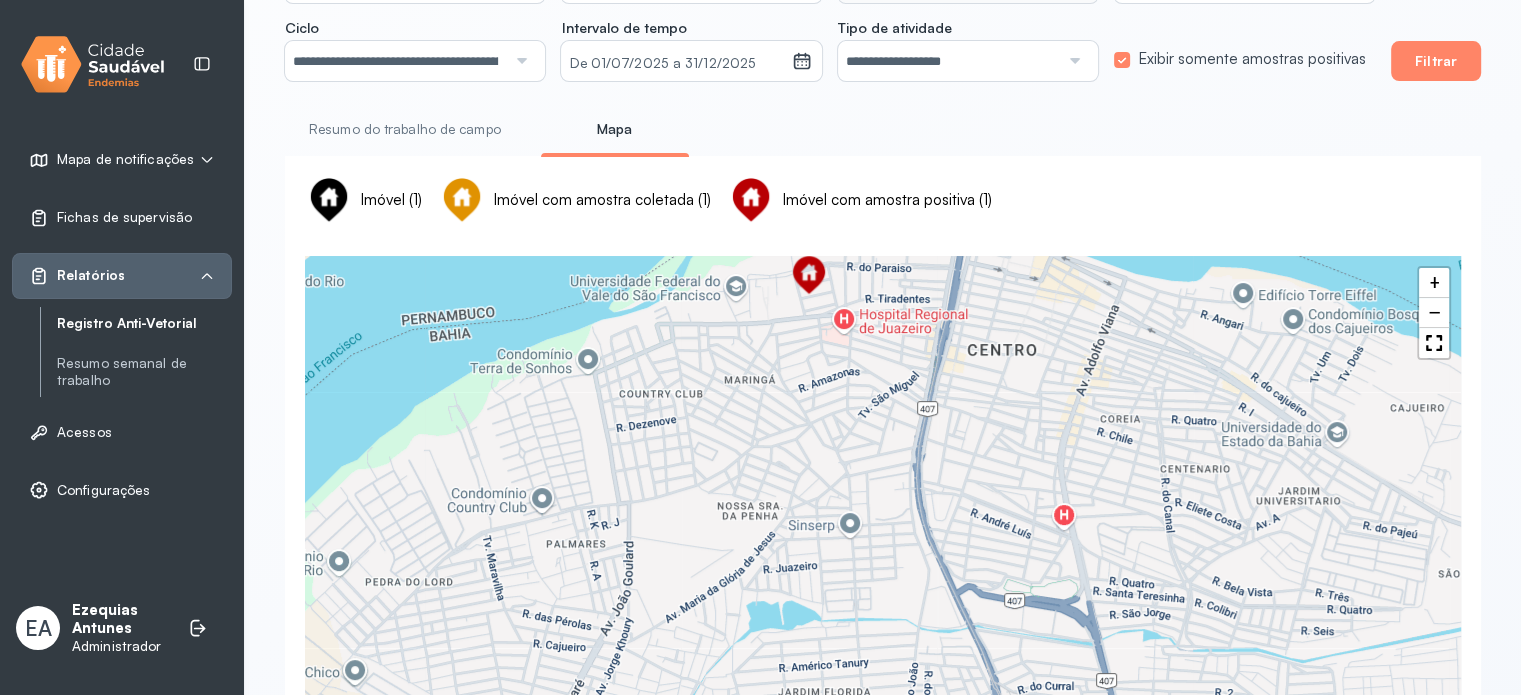 drag, startPoint x: 868, startPoint y: 455, endPoint x: 896, endPoint y: 579, distance: 127.12199 